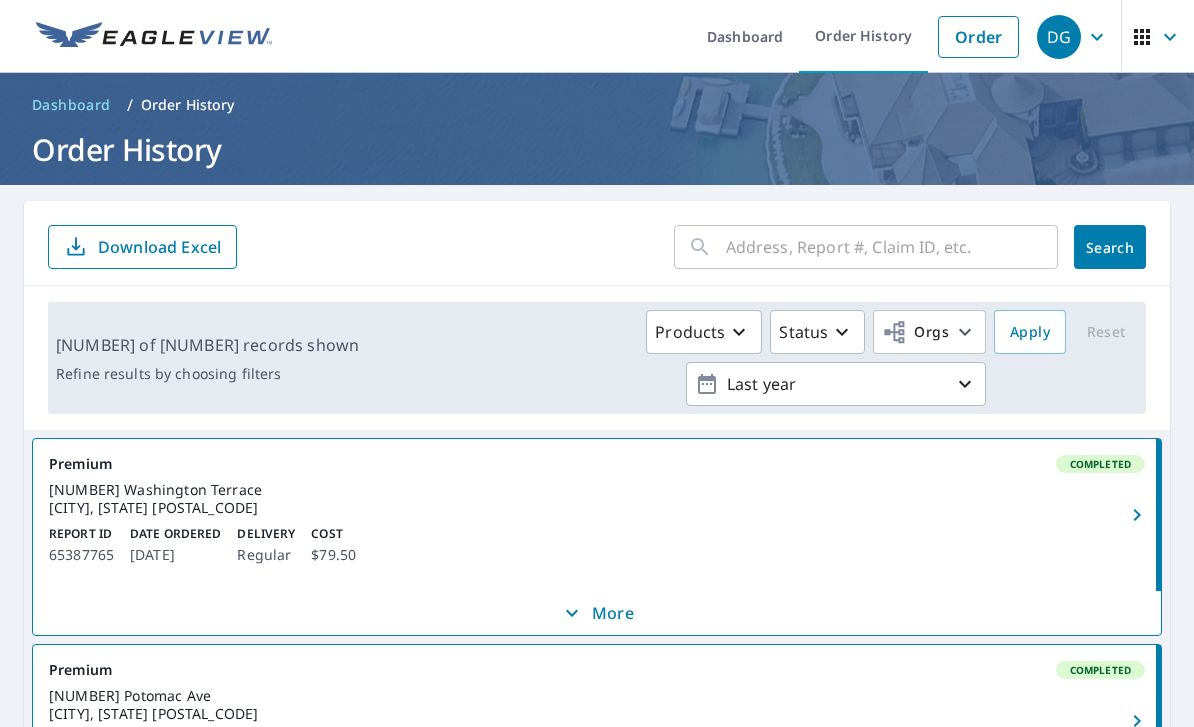 scroll, scrollTop: 64, scrollLeft: 0, axis: vertical 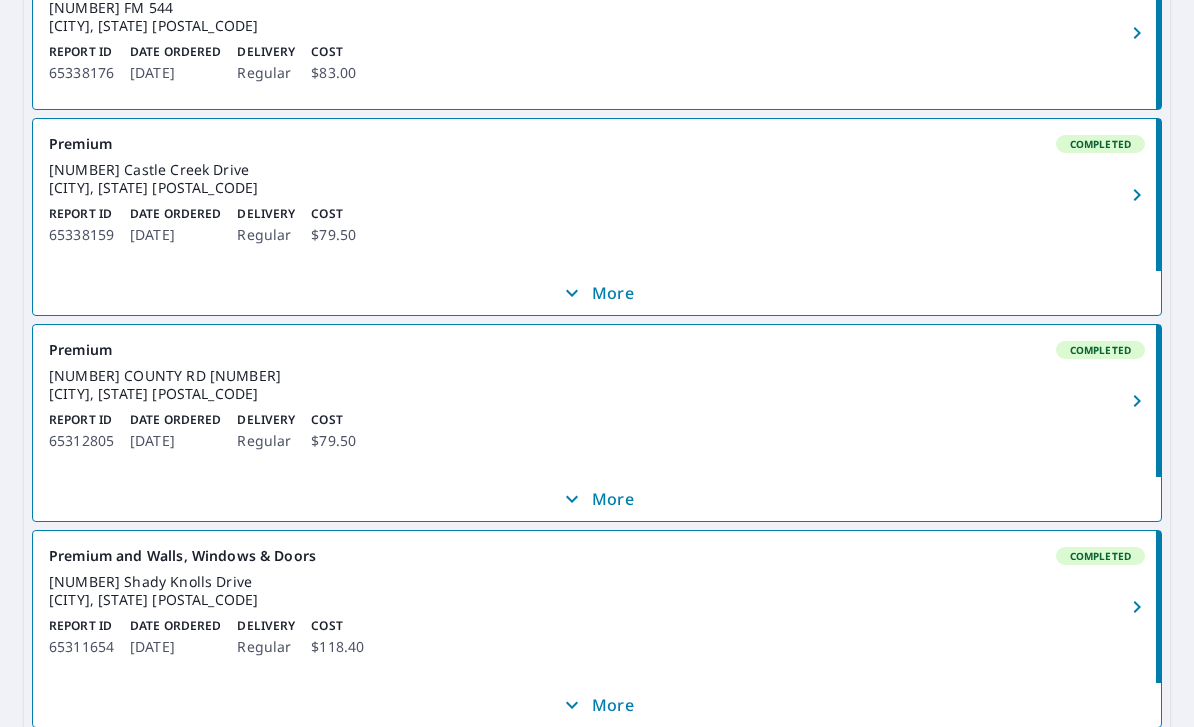 click on "1" at bounding box center [861, 776] 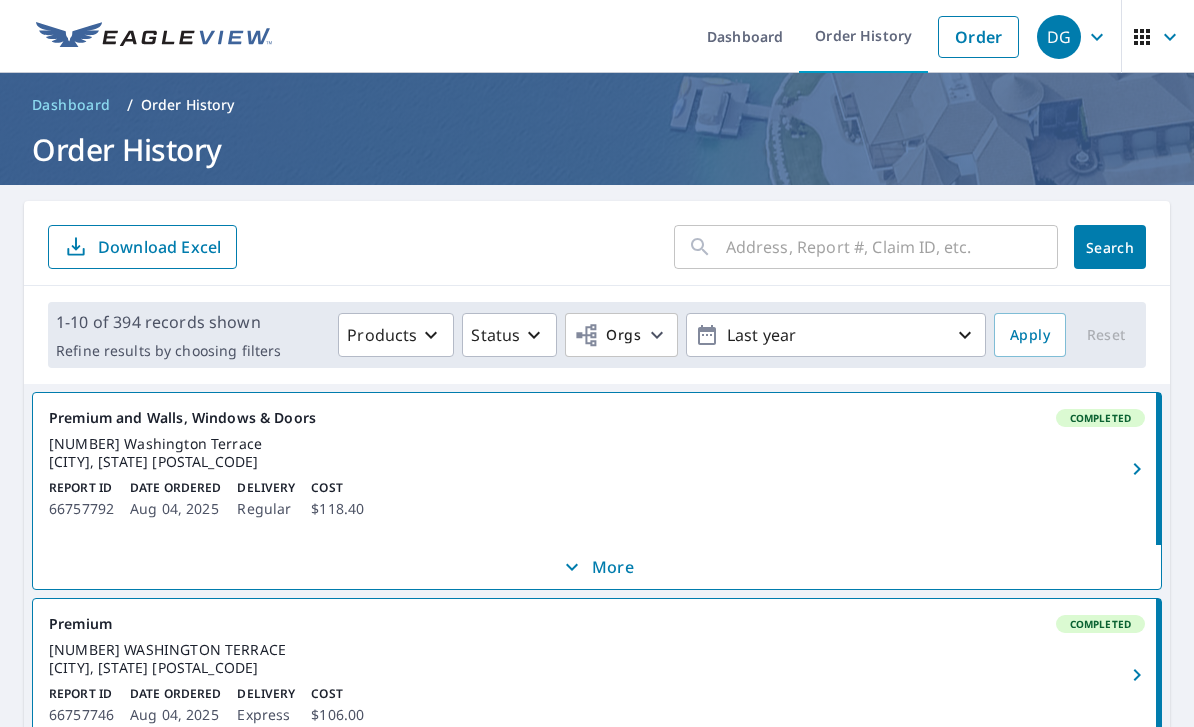 scroll, scrollTop: 0, scrollLeft: 0, axis: both 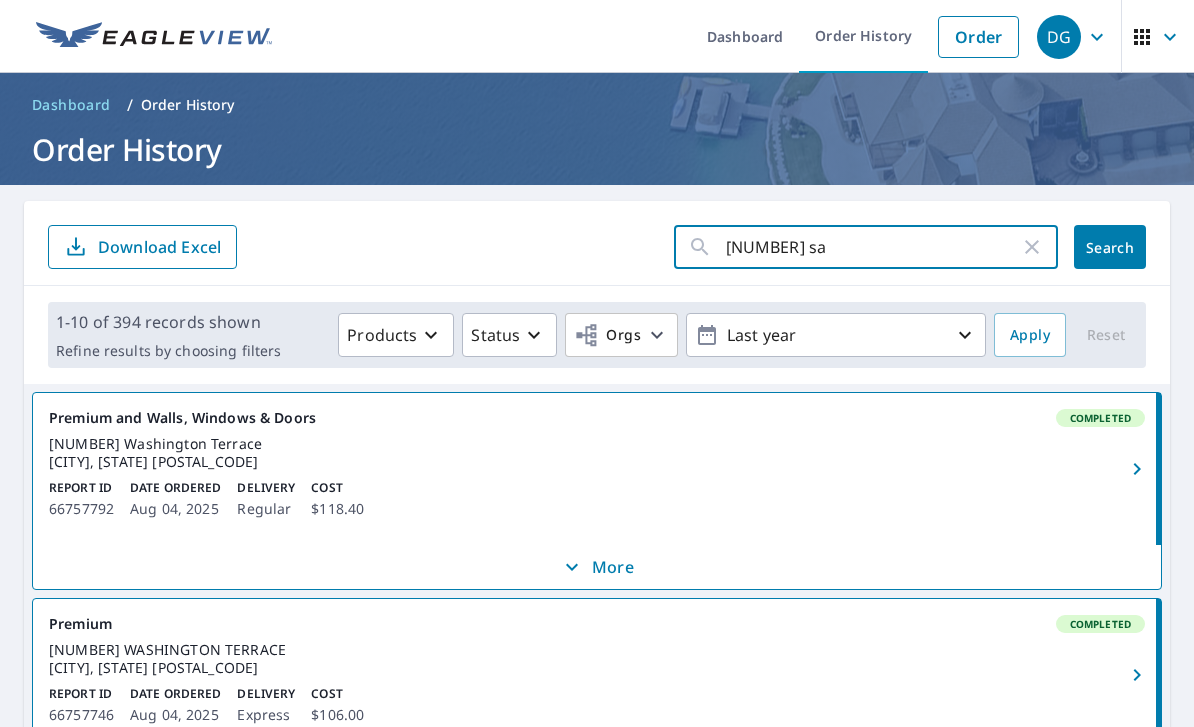 type on "[NUMBER] sai" 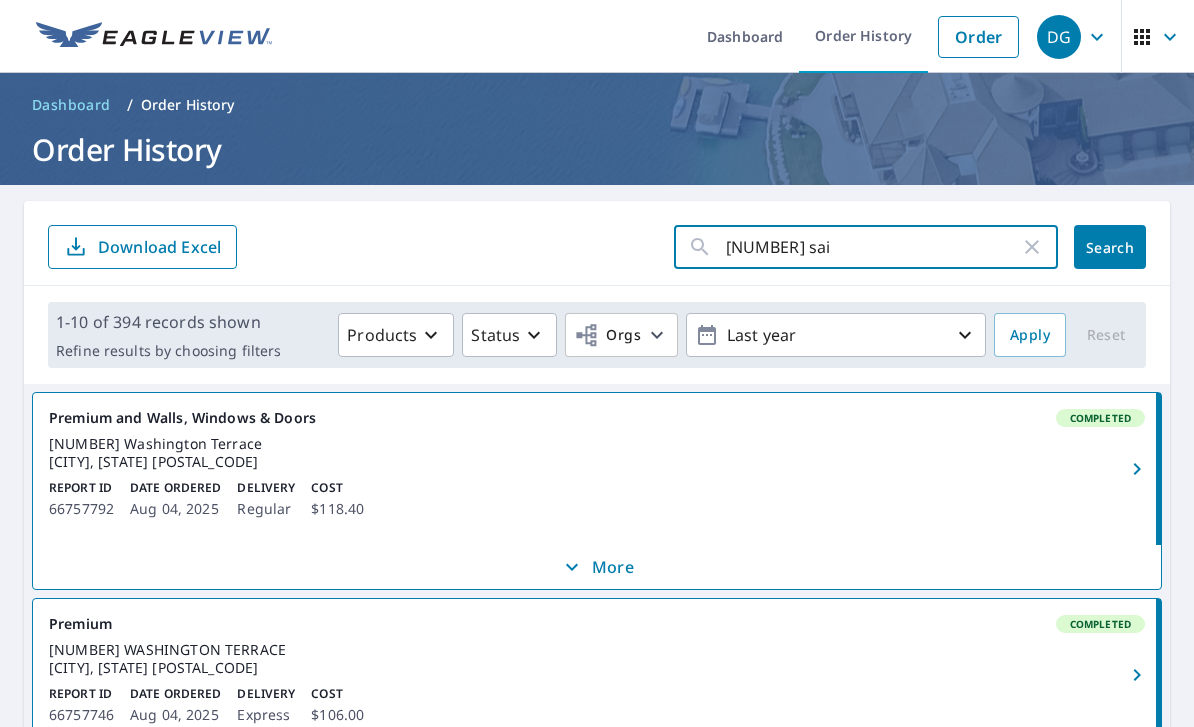 click on "Search" 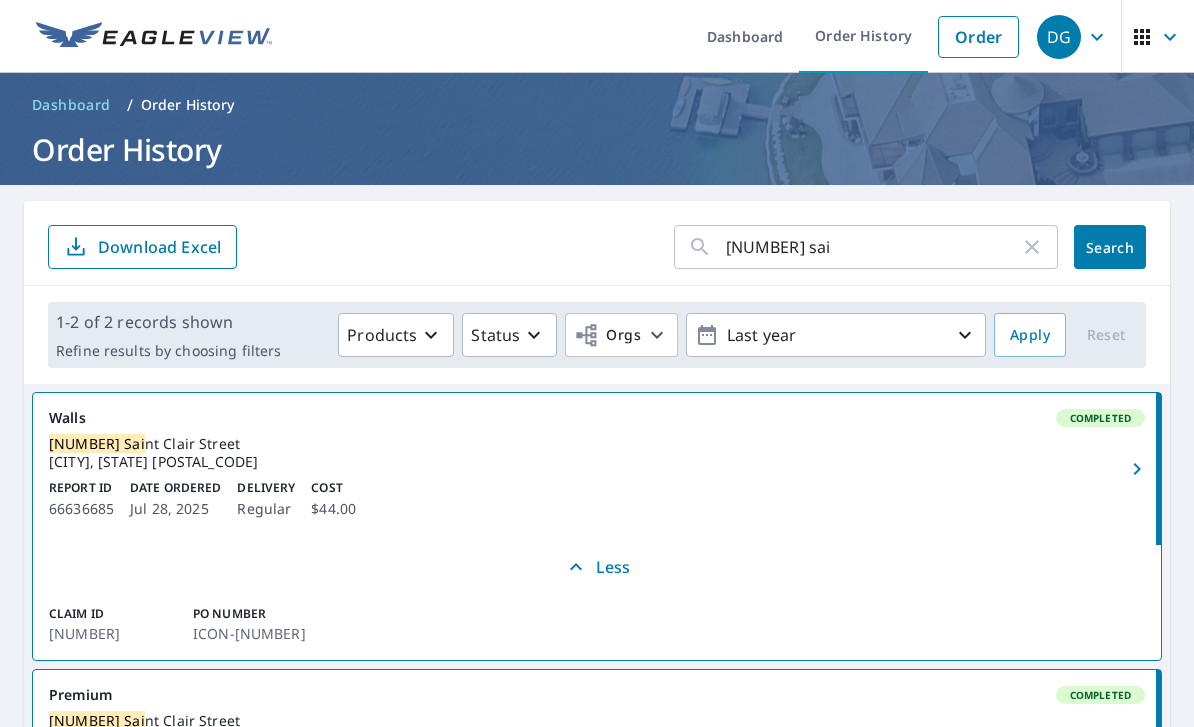 scroll, scrollTop: 0, scrollLeft: 0, axis: both 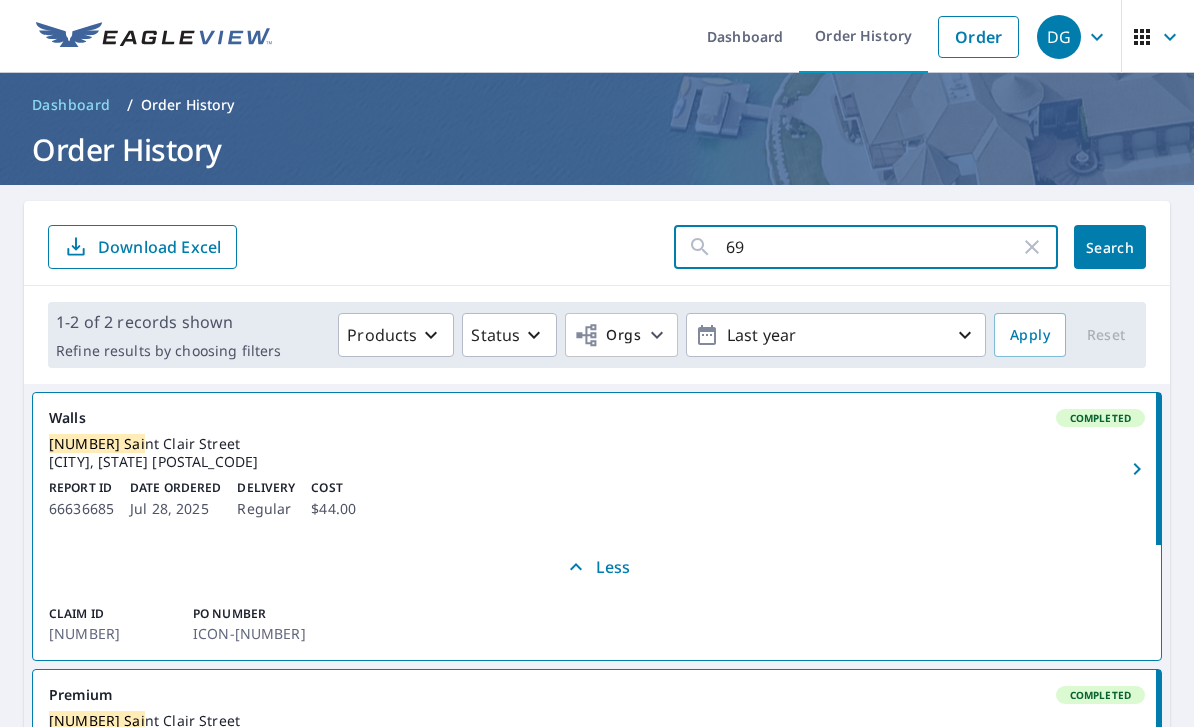 type on "6" 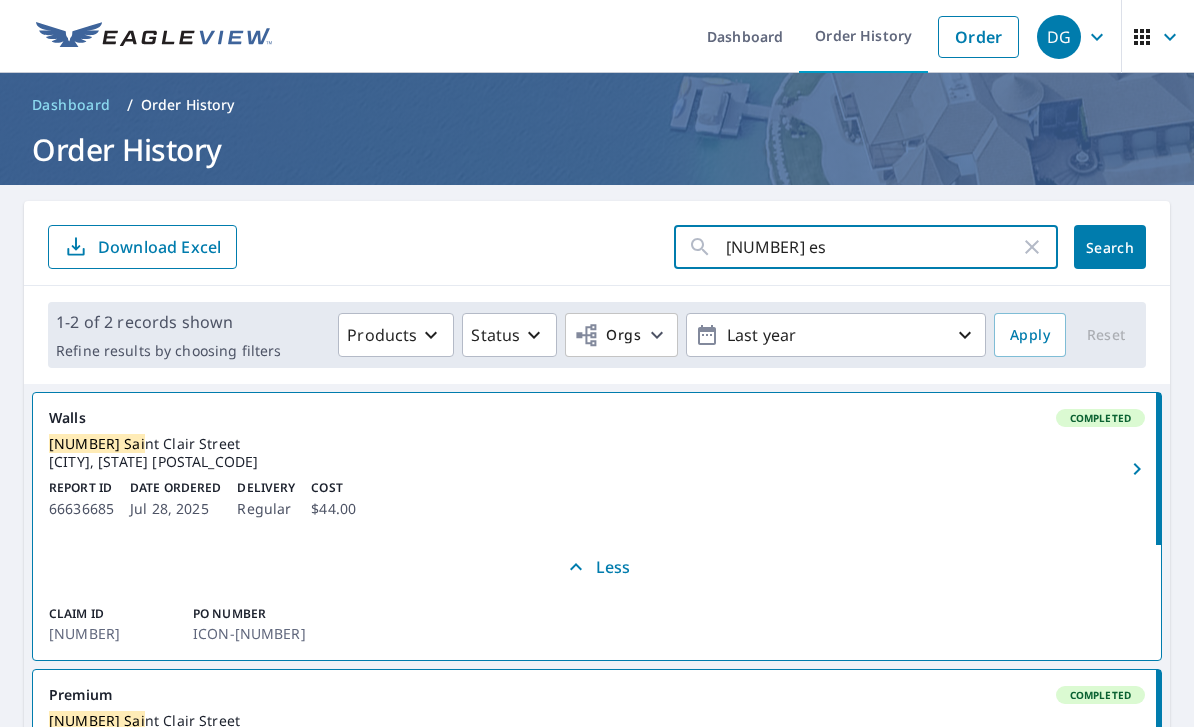 type on "[NUMBER] est" 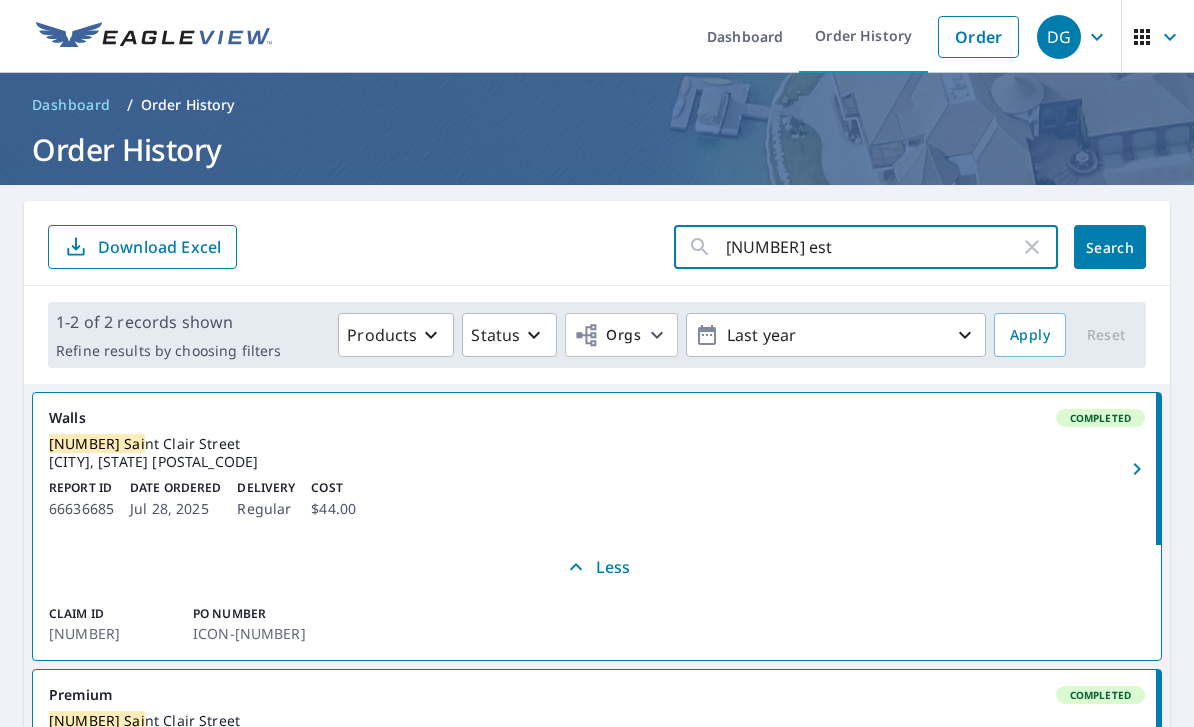 click on "Search" 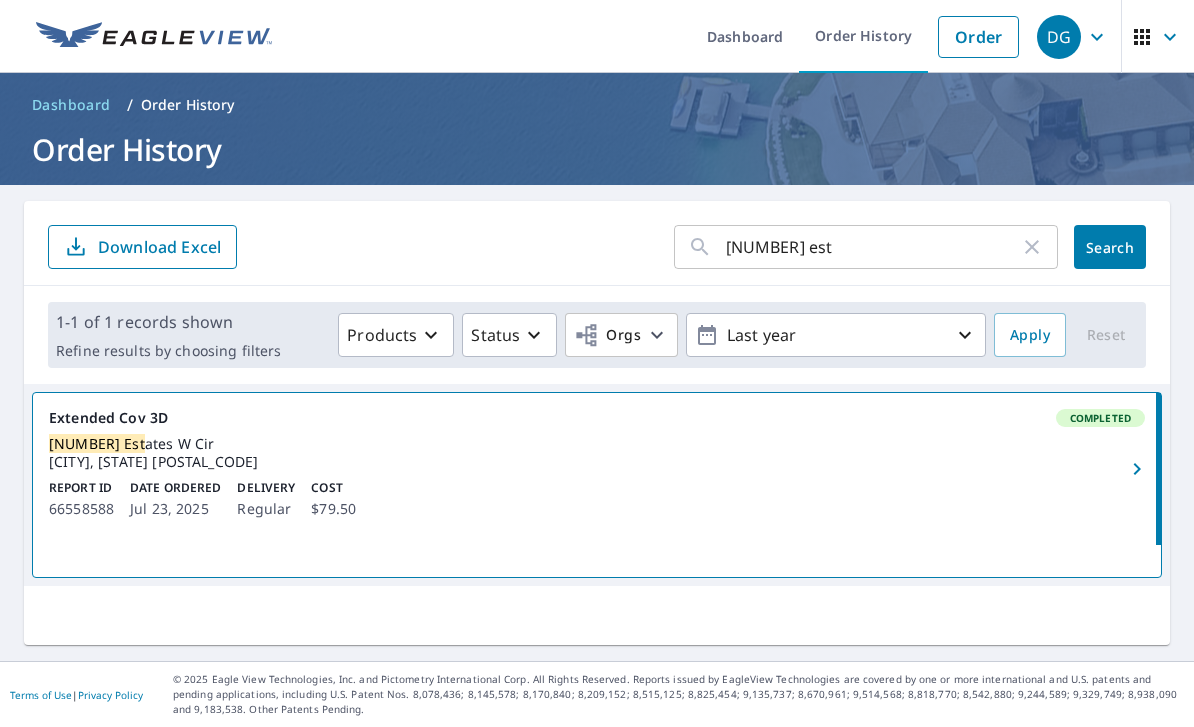 click on "[NUMBER] est" at bounding box center [873, 247] 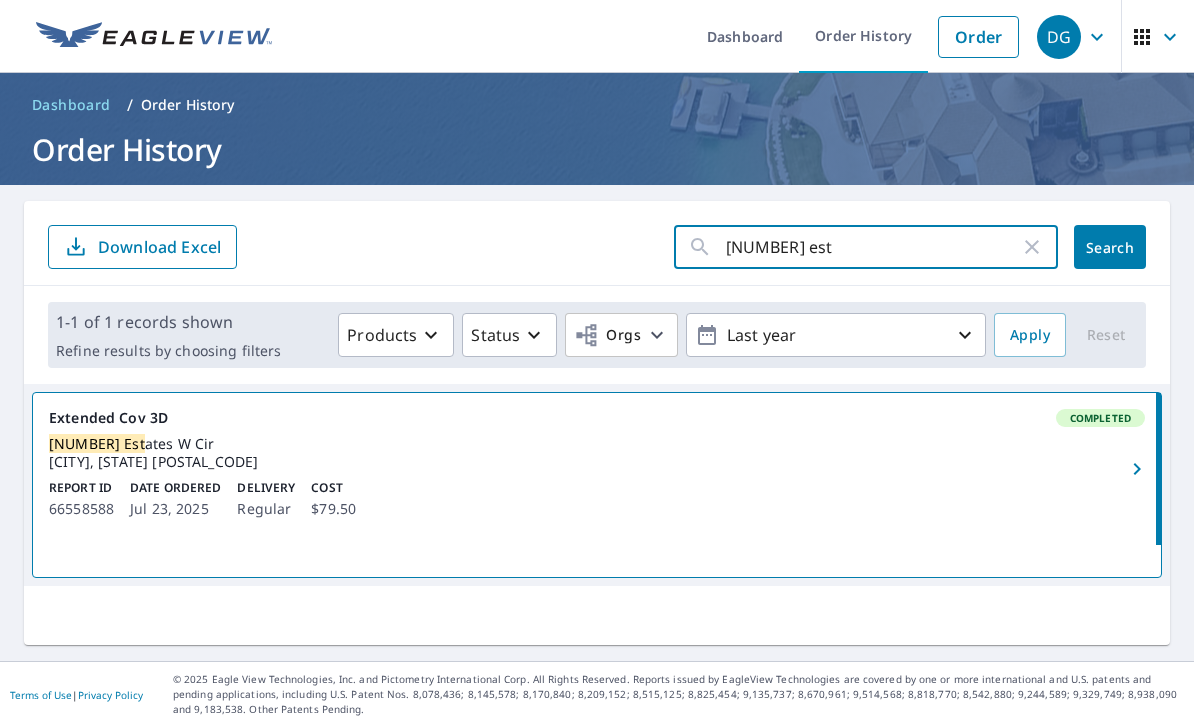 click on "[NUMBER] est" at bounding box center (873, 247) 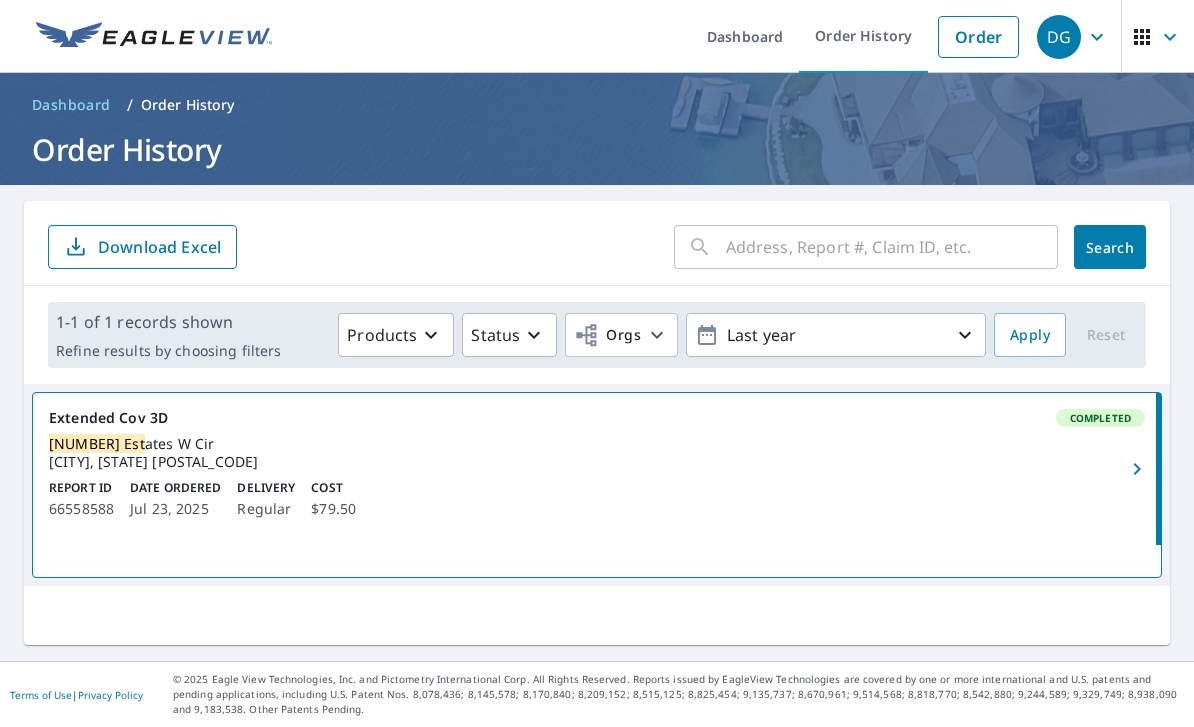 click at bounding box center [892, 247] 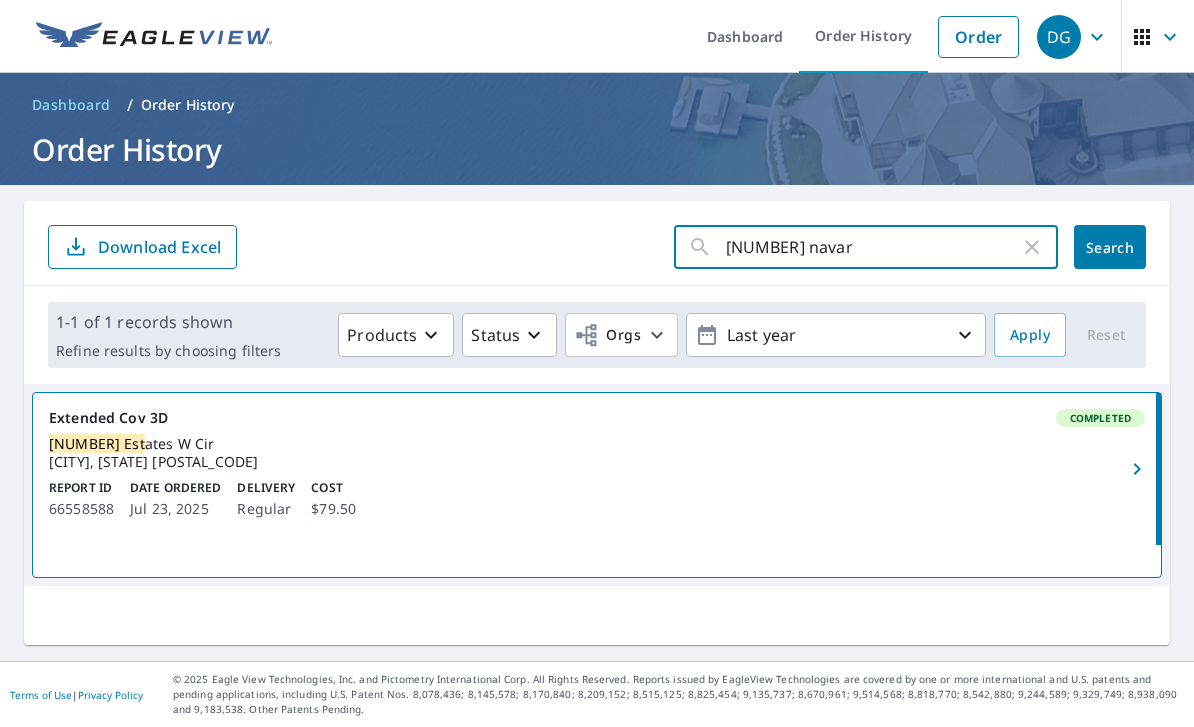 type on "[NUMBER] navarr" 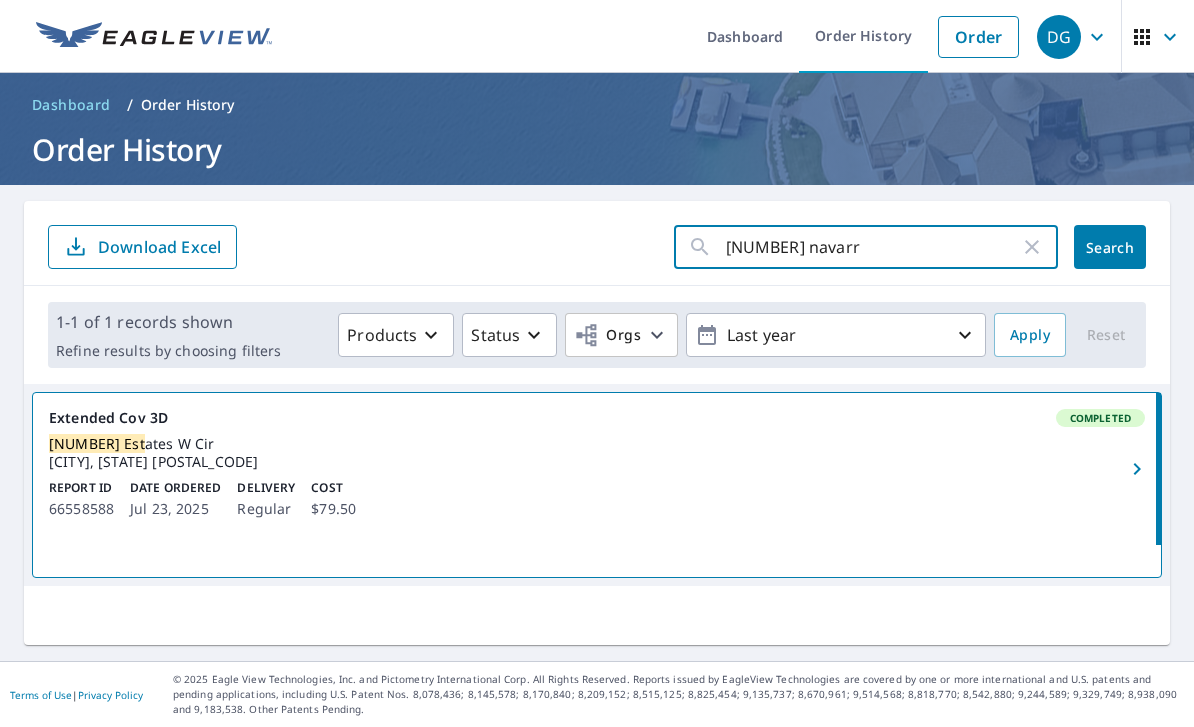 click on "Search" 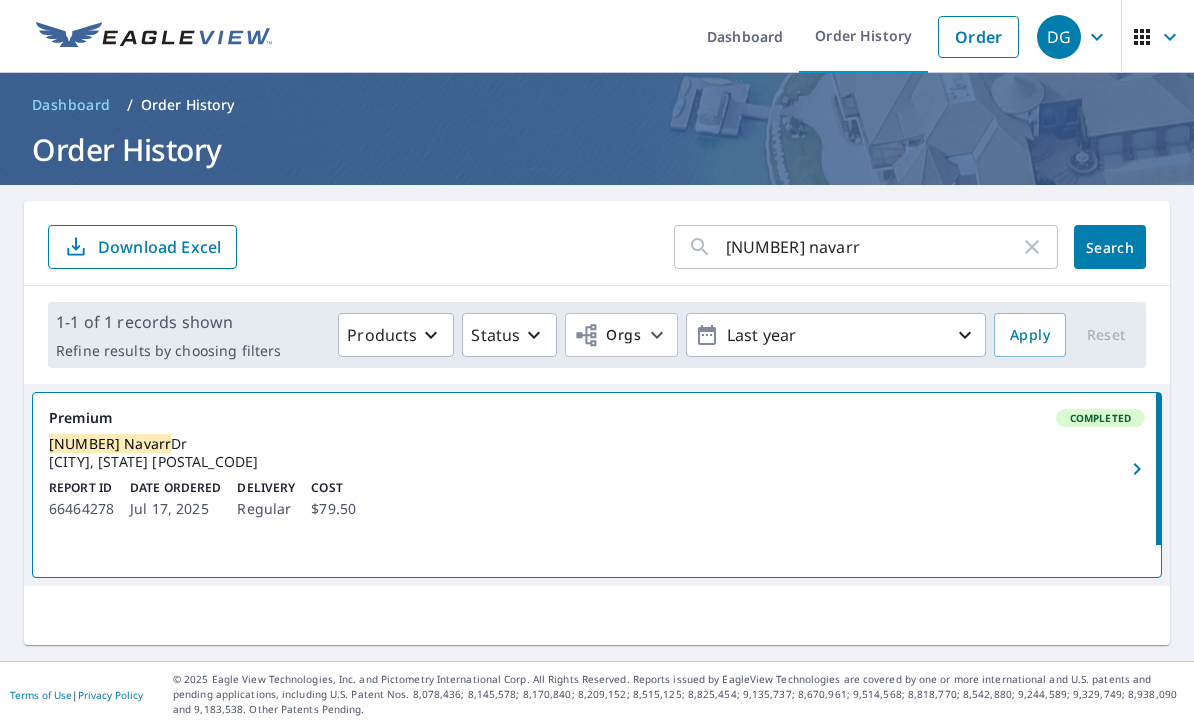 scroll, scrollTop: 0, scrollLeft: 0, axis: both 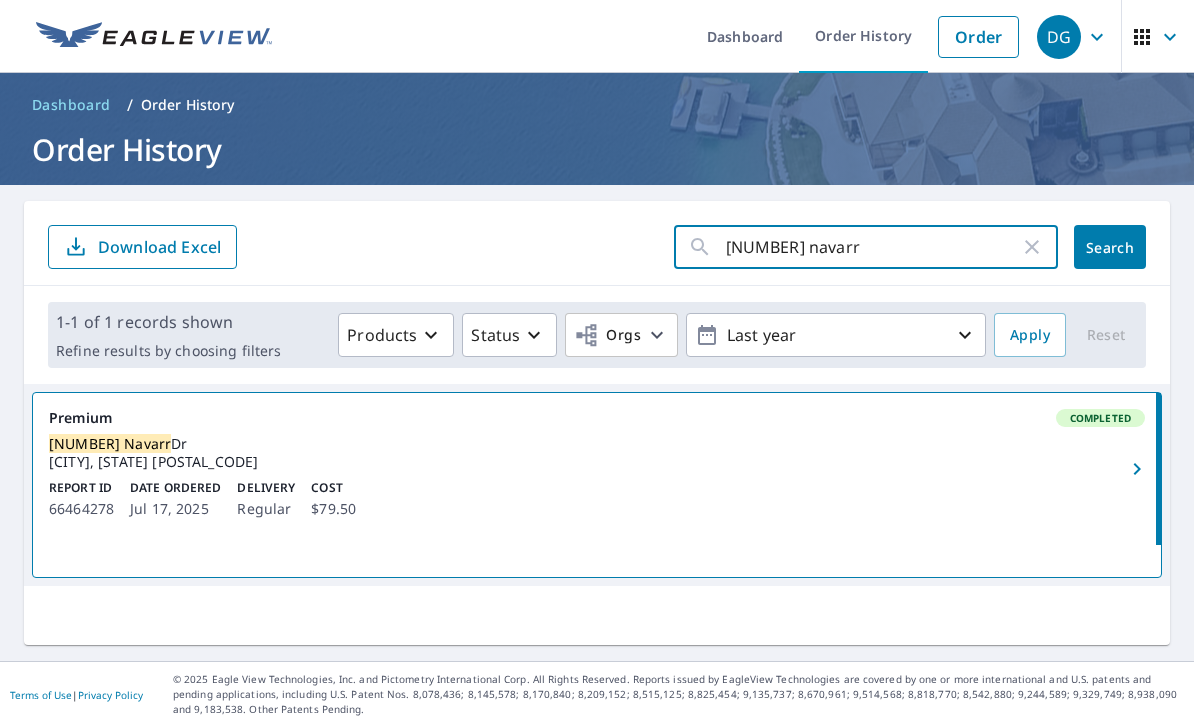 click 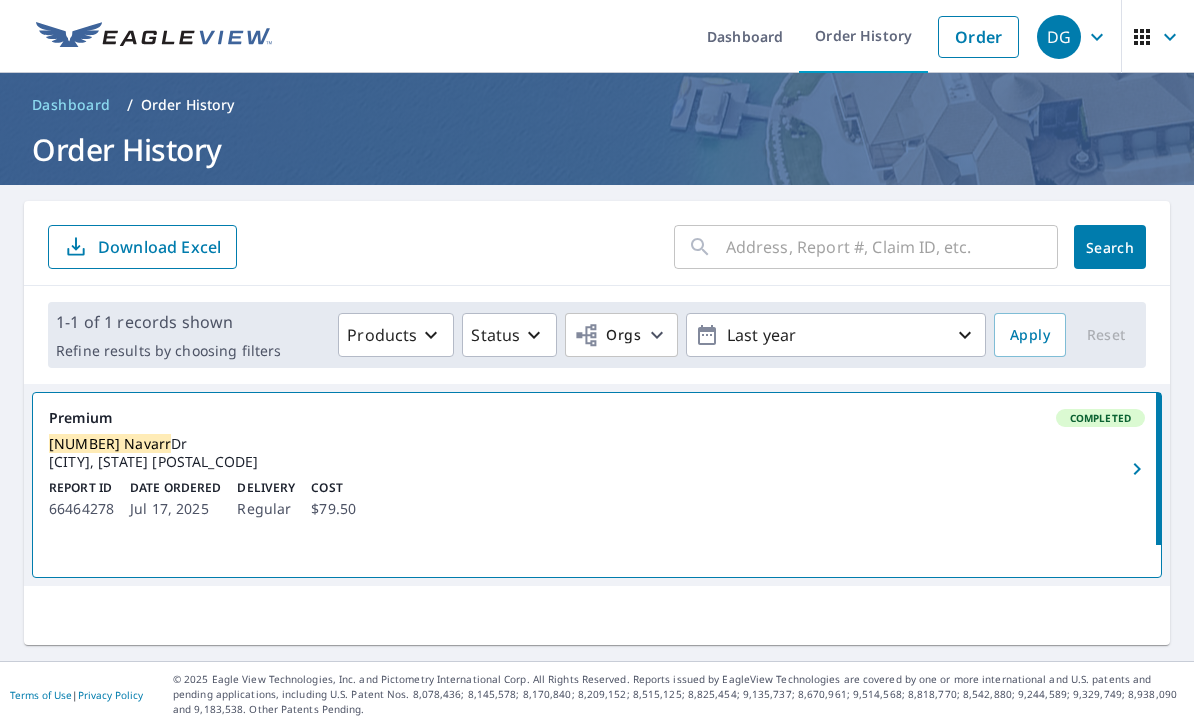 click on "Last year" at bounding box center (836, 335) 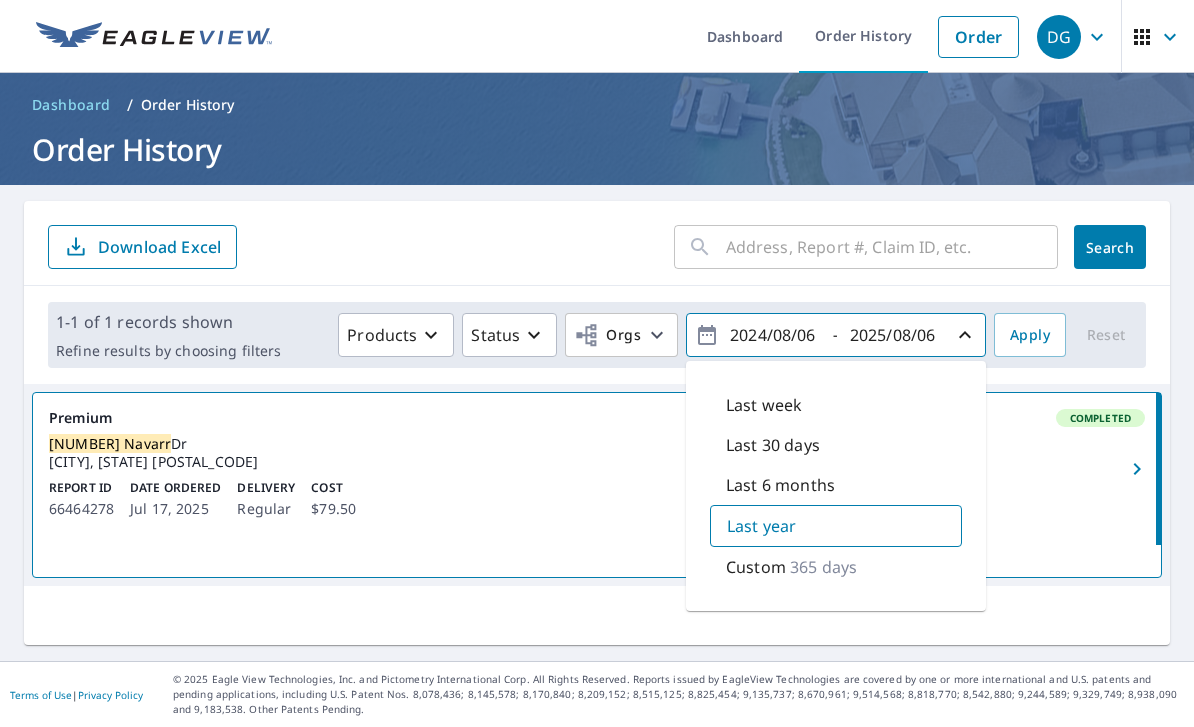 click at bounding box center [892, 247] 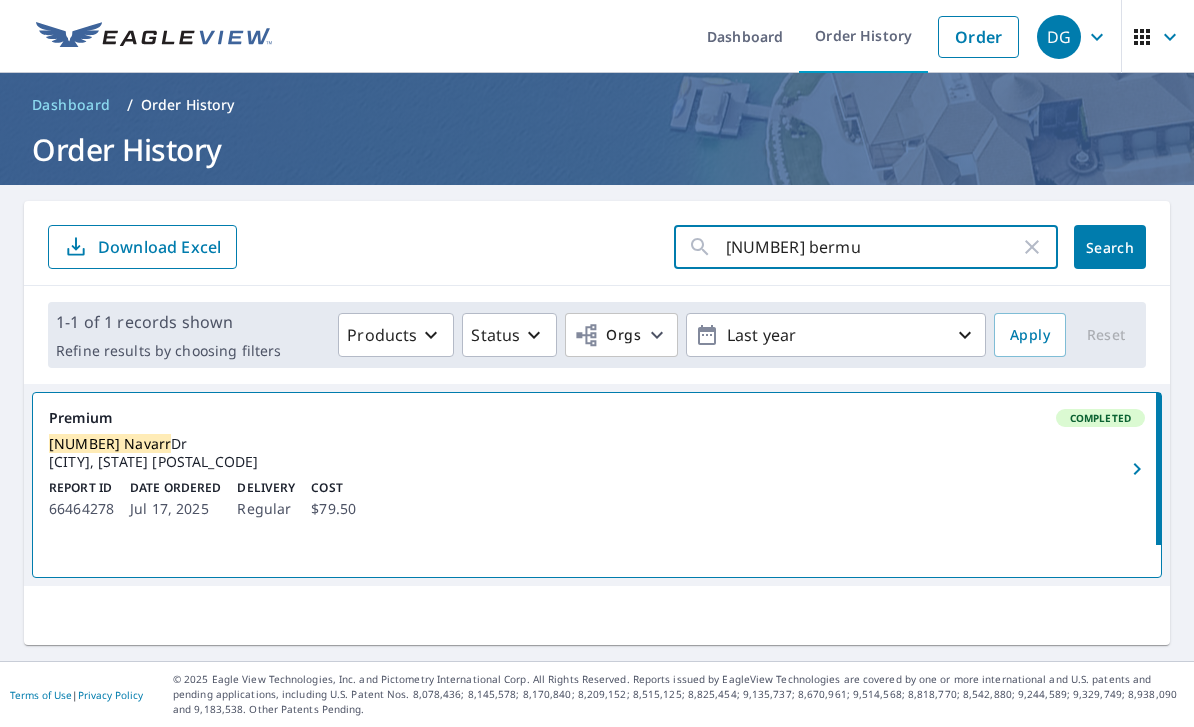 type on "[NUMBER] bermud" 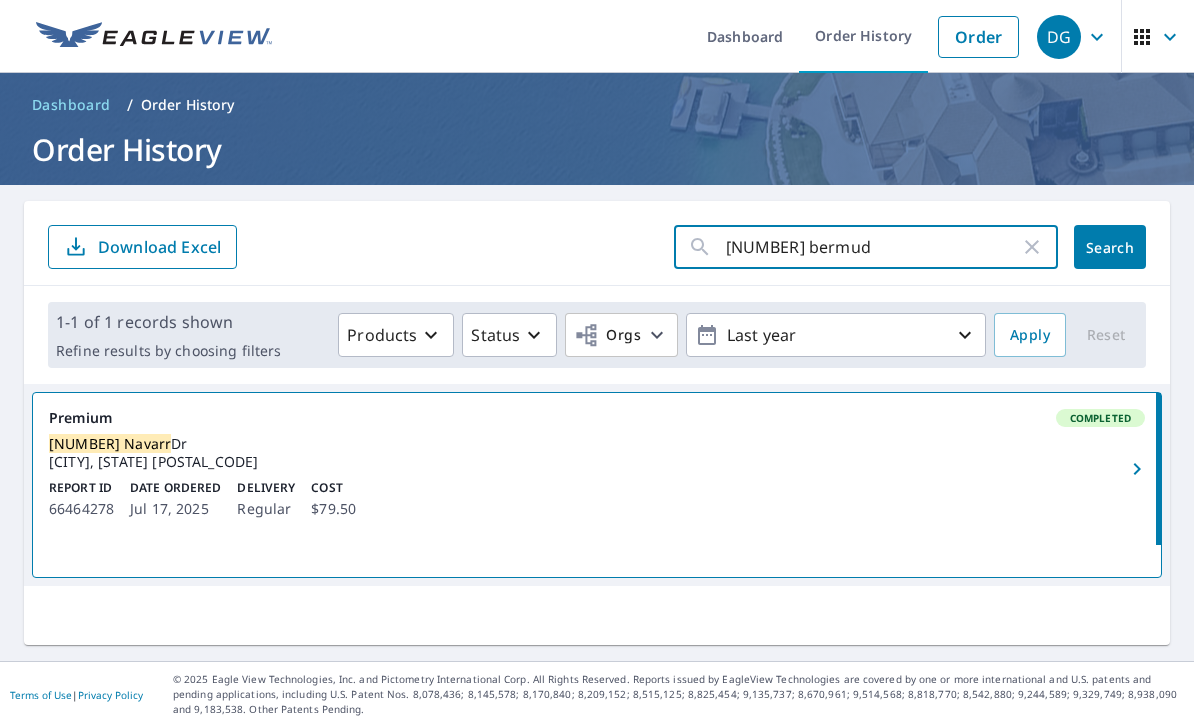 click on "Search" 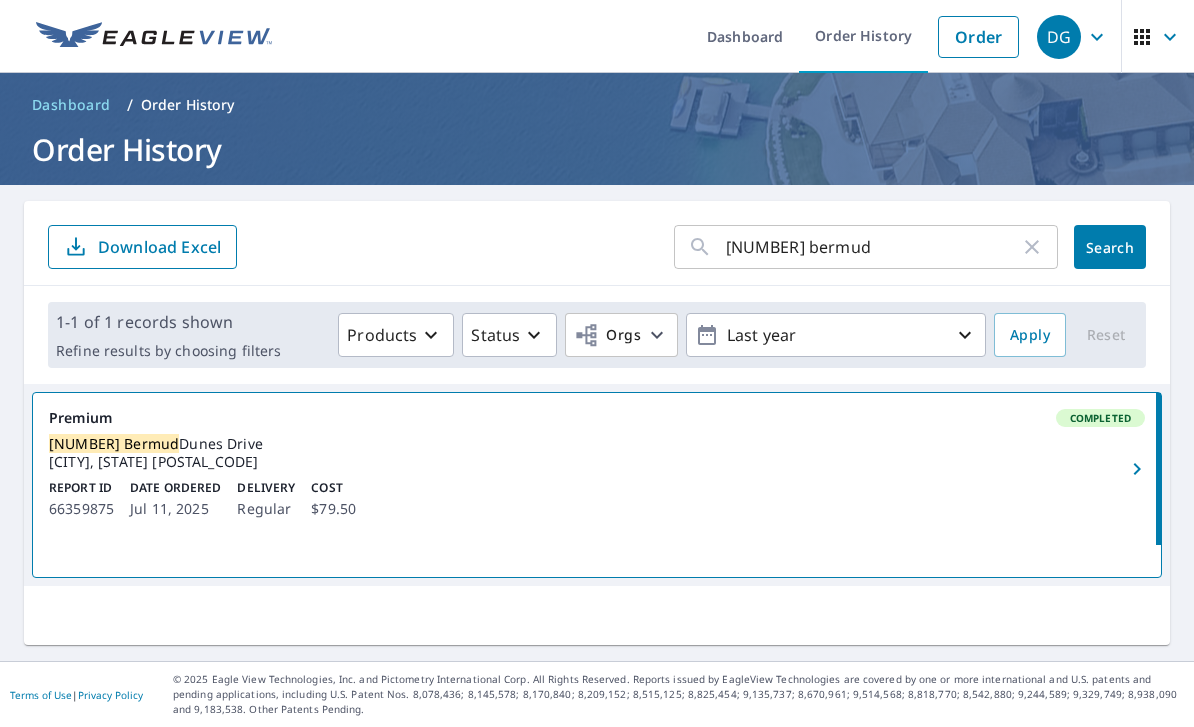 click 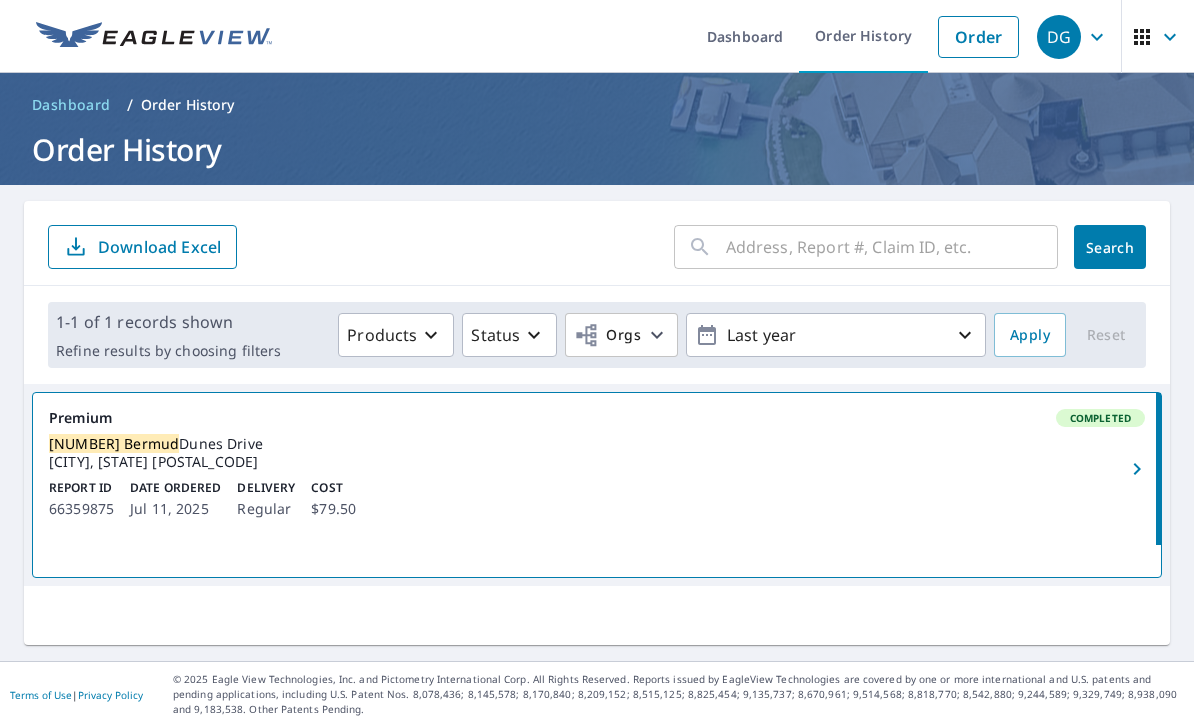 click at bounding box center [892, 247] 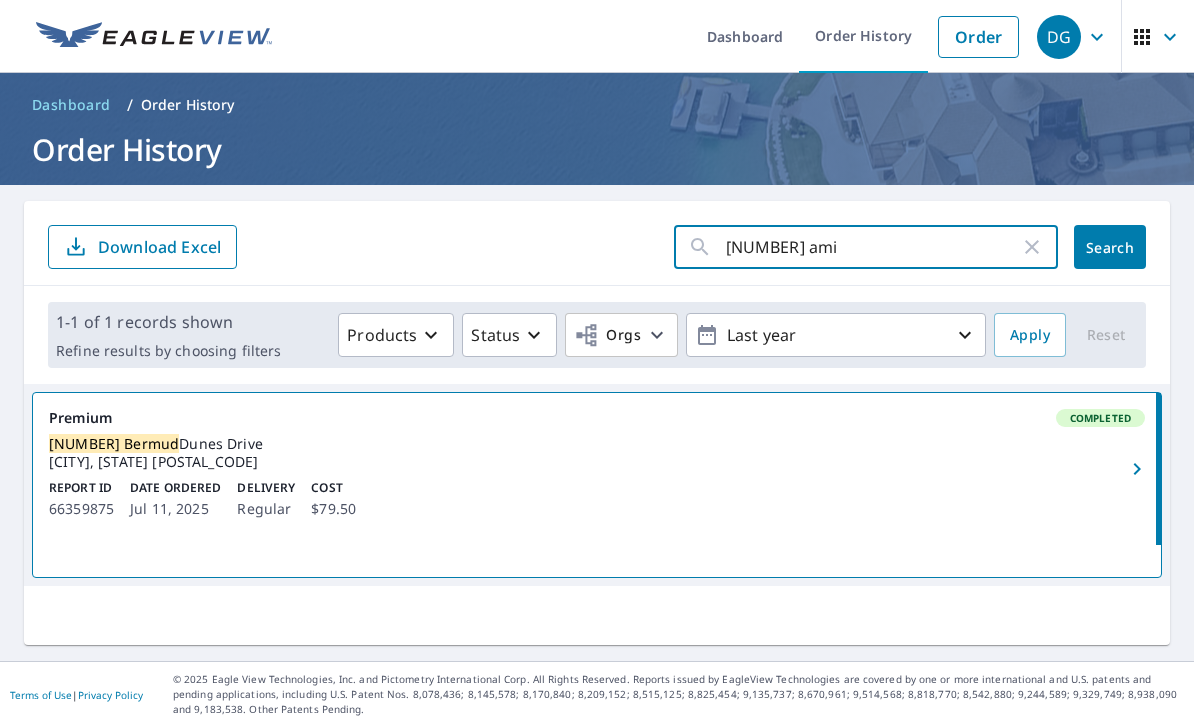 type on "[NUMBER] amic" 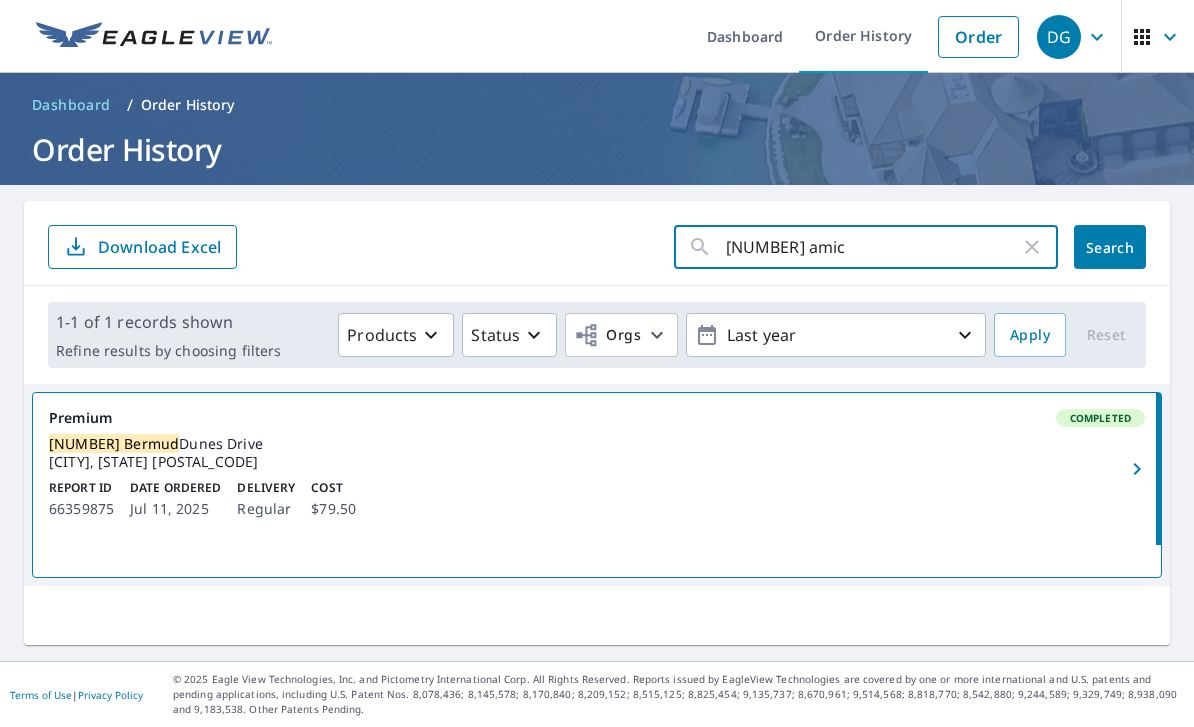 click on "Search" at bounding box center (1110, 247) 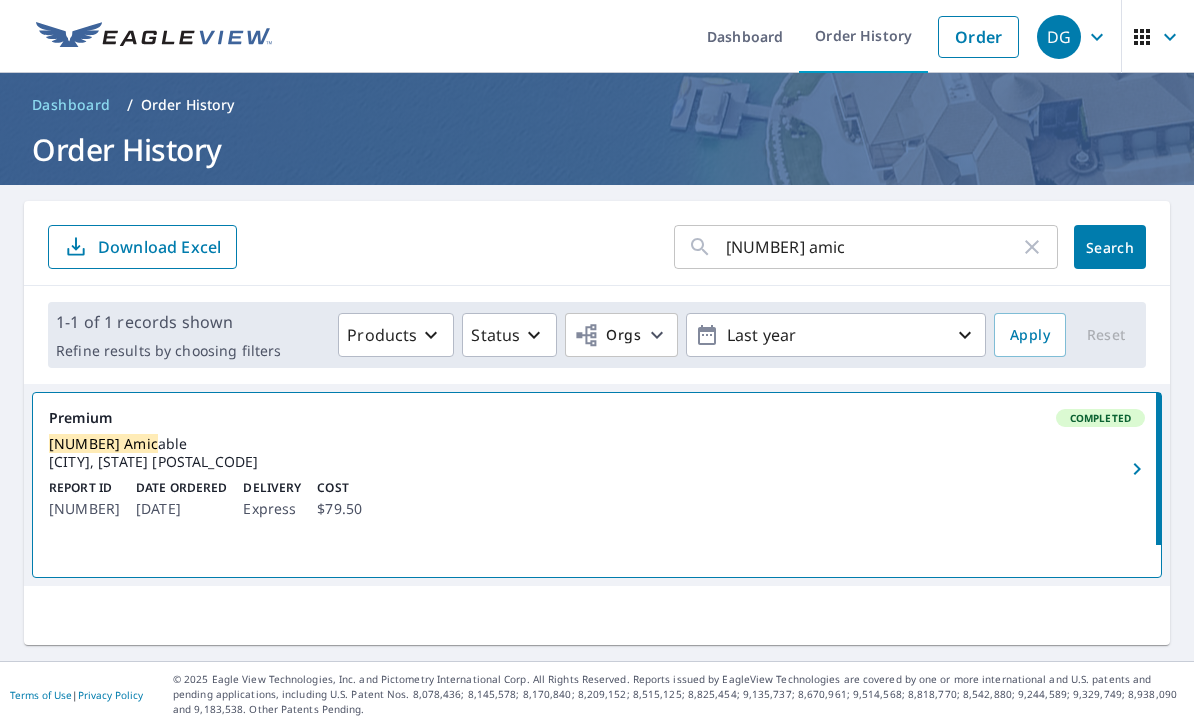 click 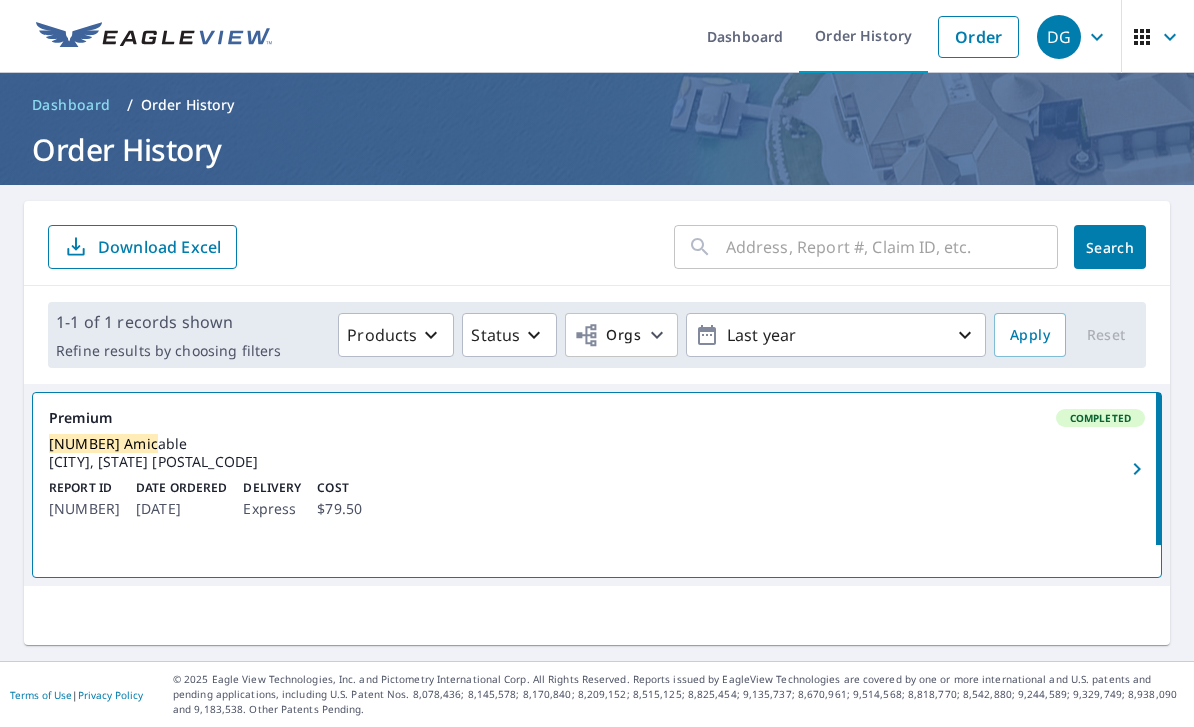 click at bounding box center [892, 247] 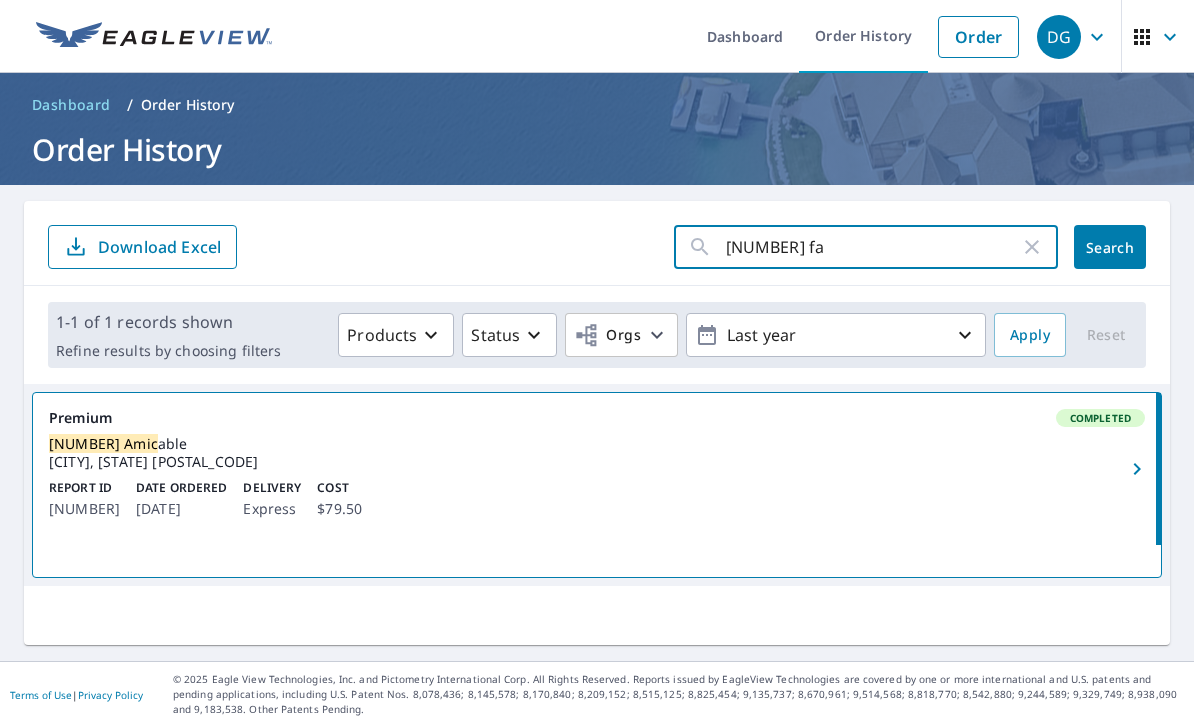 type on "[NUMBER] fai" 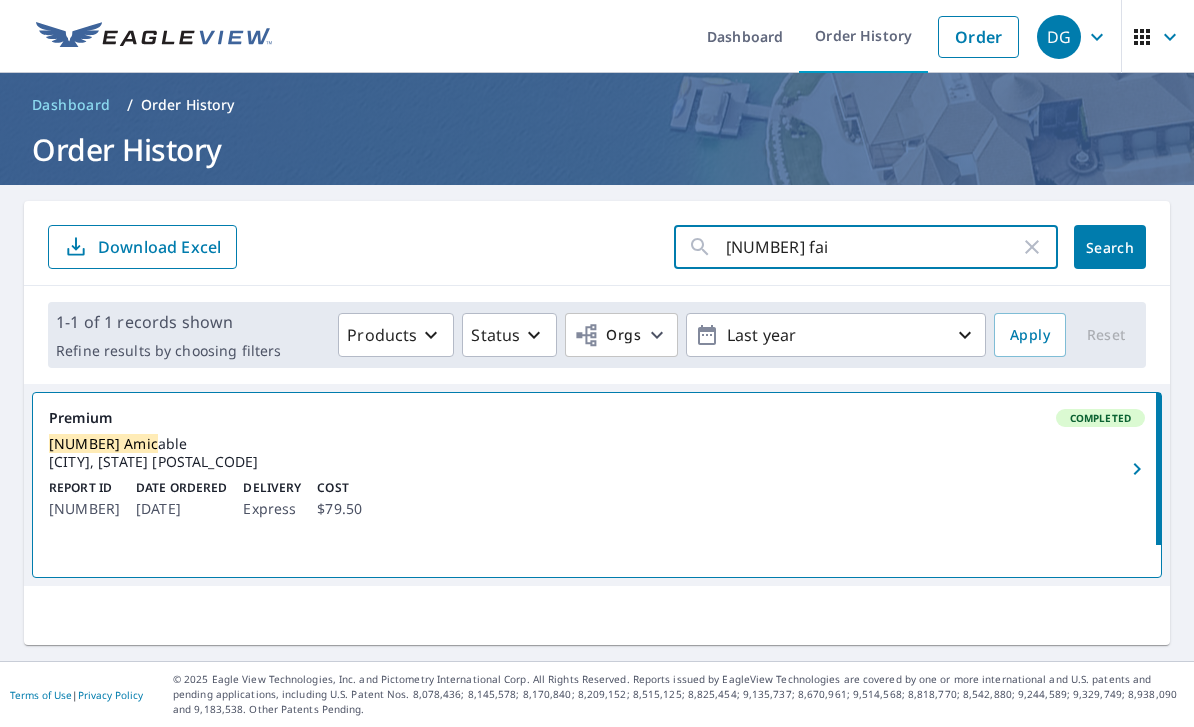 click on "Search" at bounding box center (1110, 247) 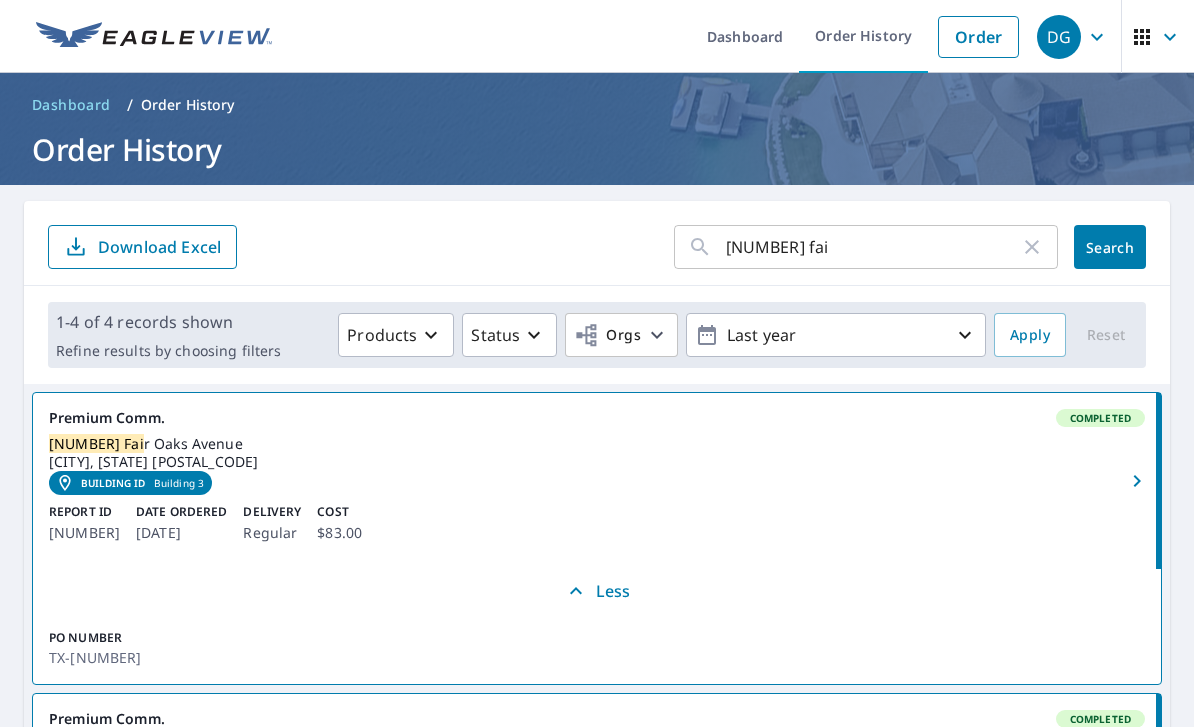 scroll, scrollTop: 0, scrollLeft: 0, axis: both 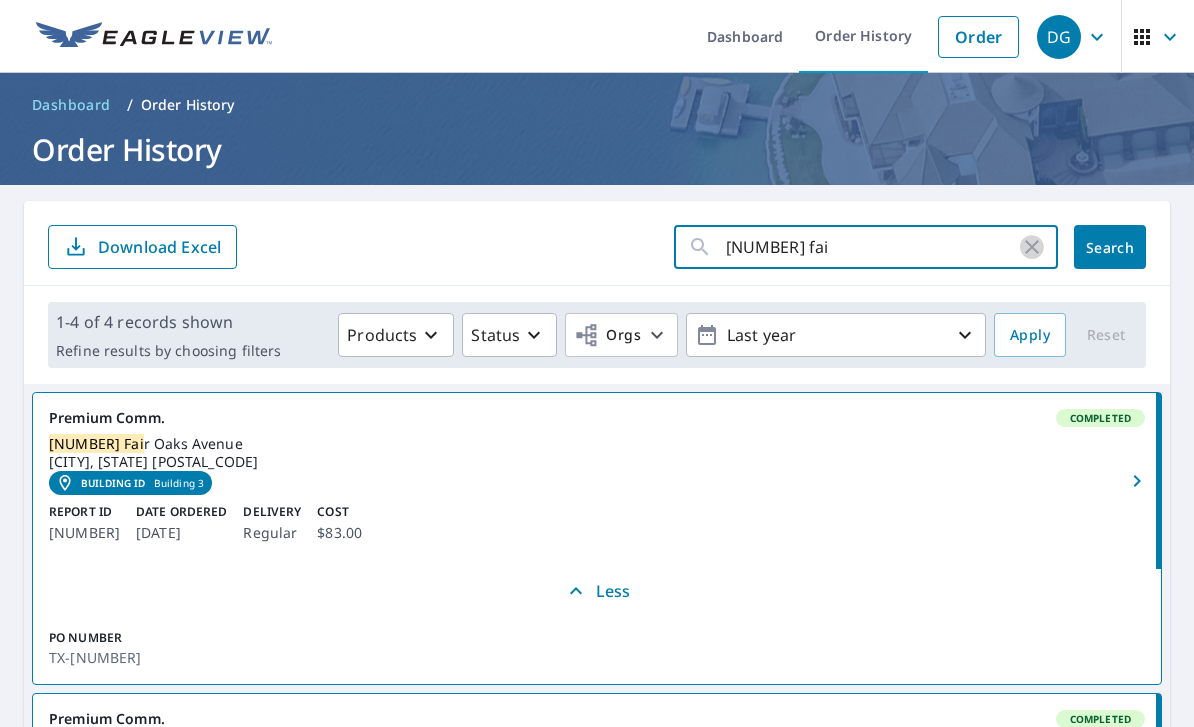 click 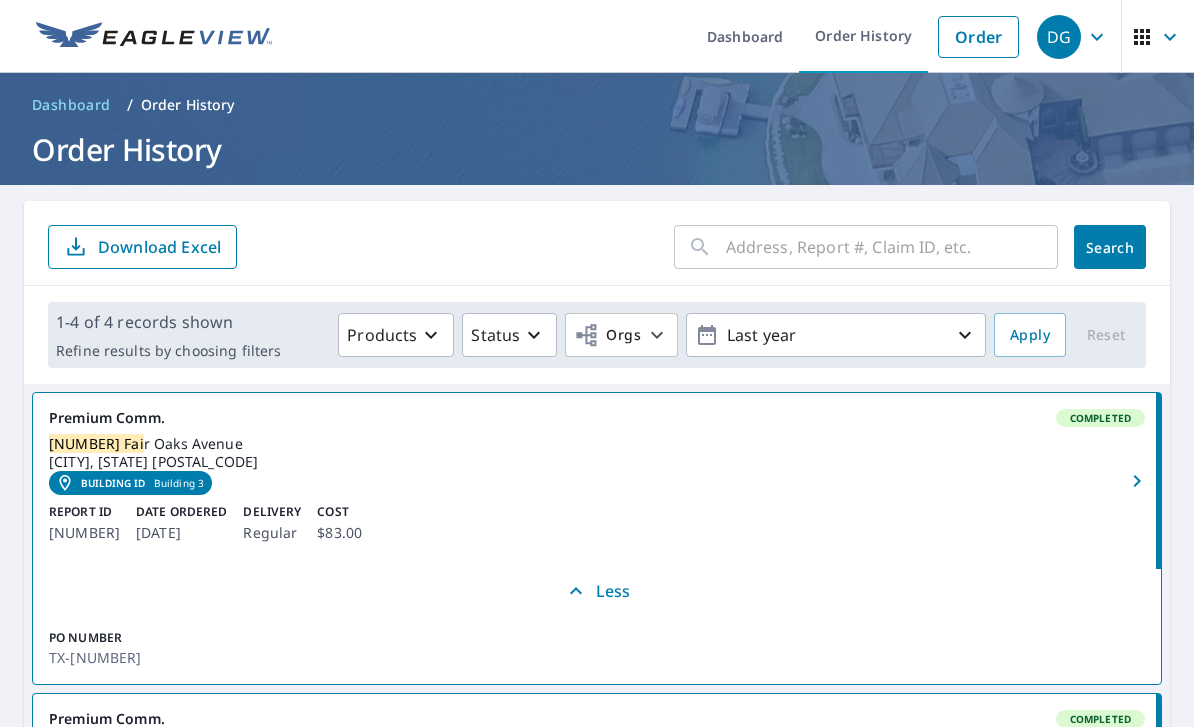 click at bounding box center (892, 247) 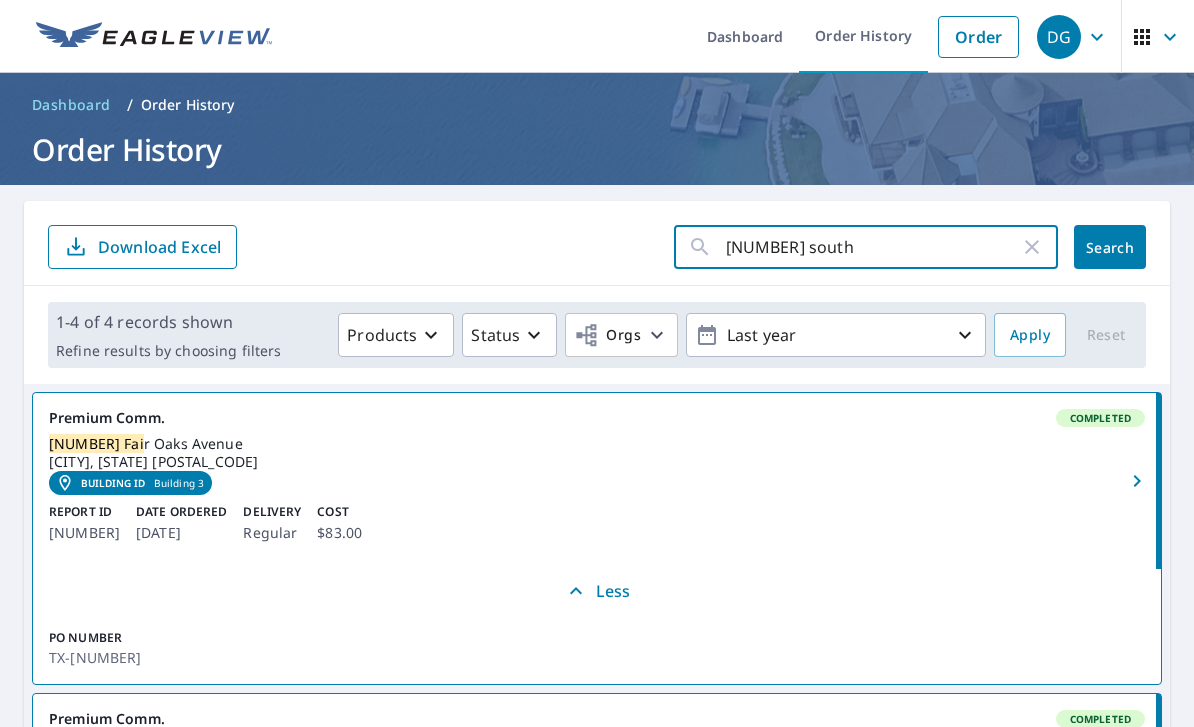 type on "[NUMBER] south" 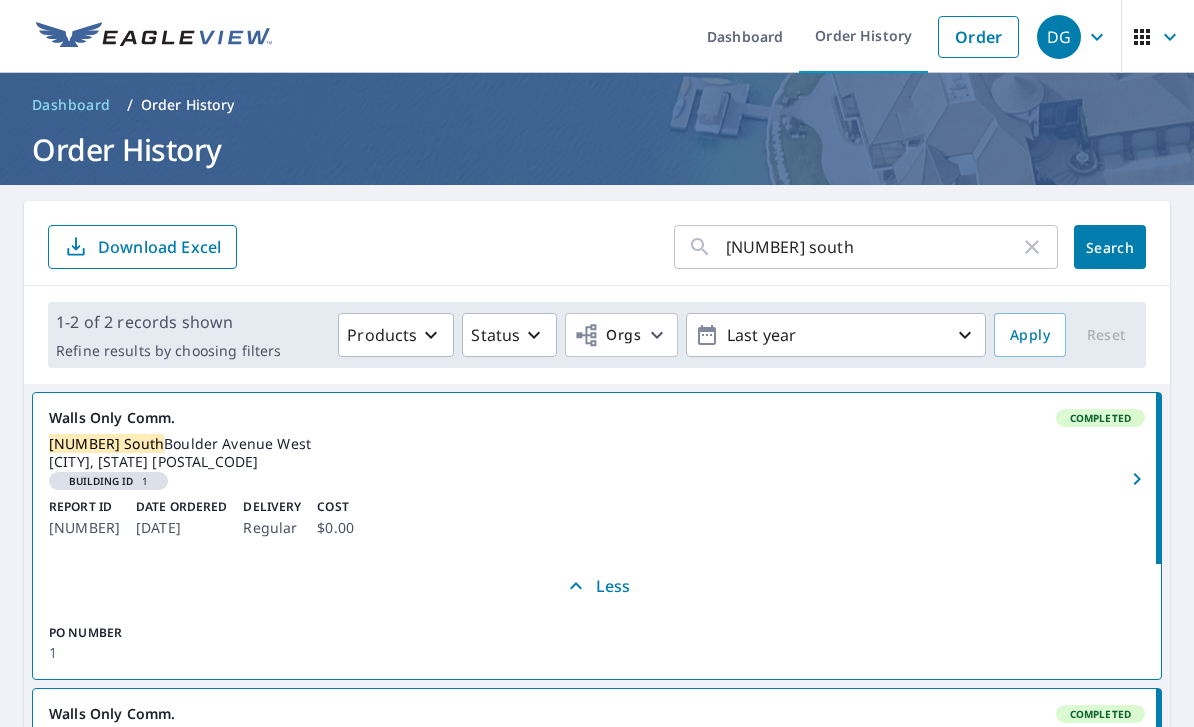 scroll, scrollTop: 0, scrollLeft: 0, axis: both 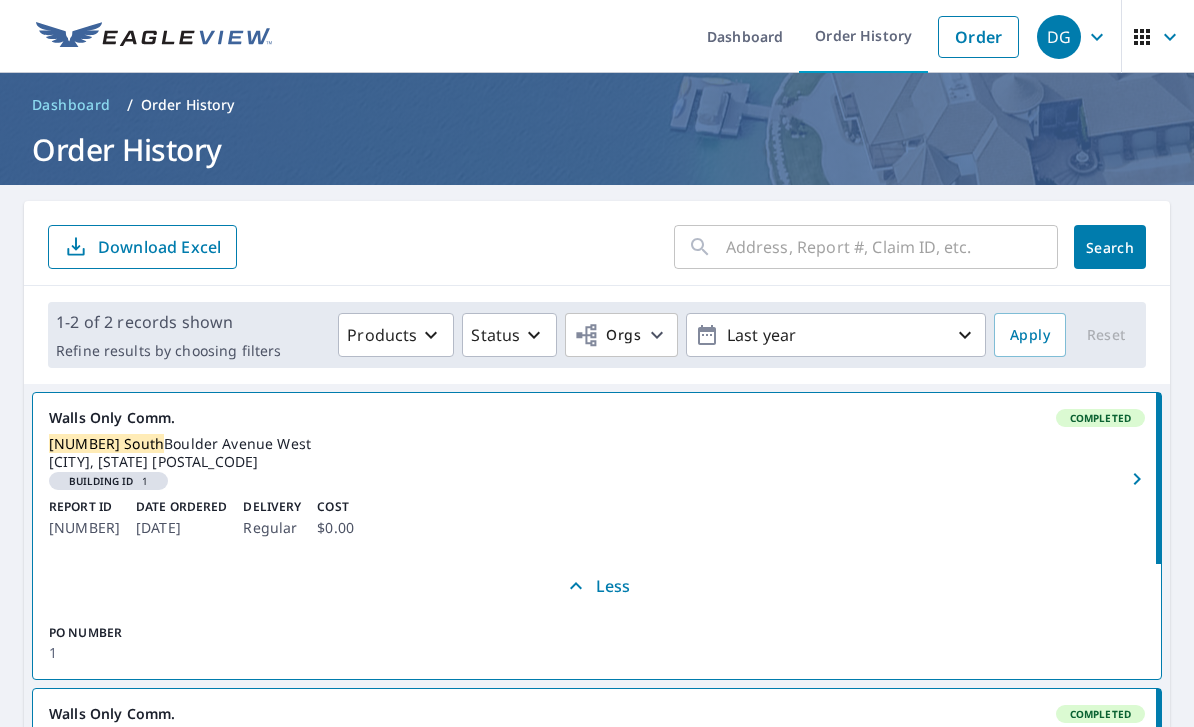 click at bounding box center [892, 247] 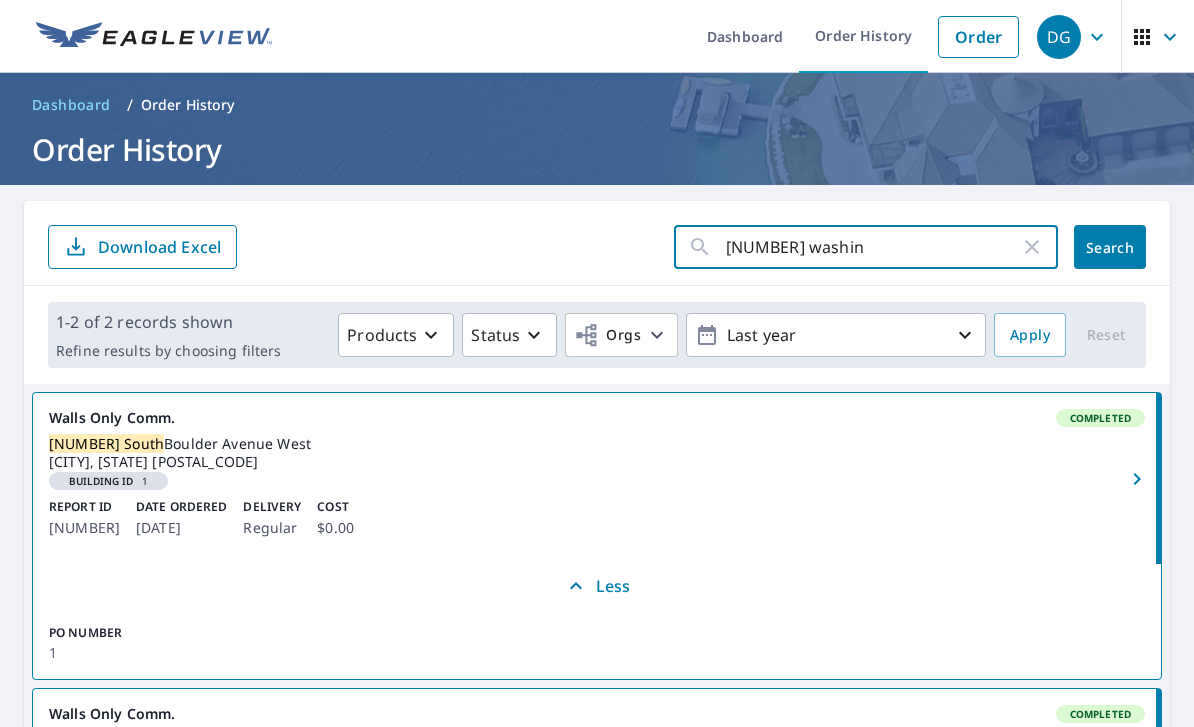 type on "[NUMBER] Washing" 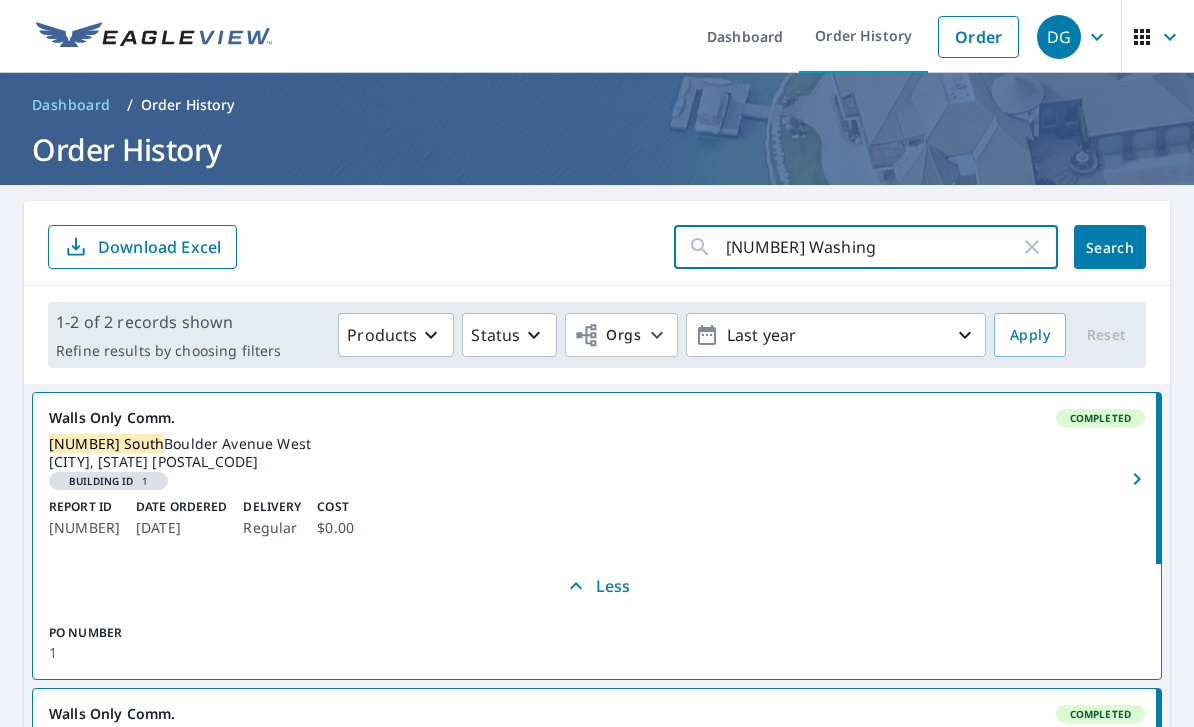 click on "Search" 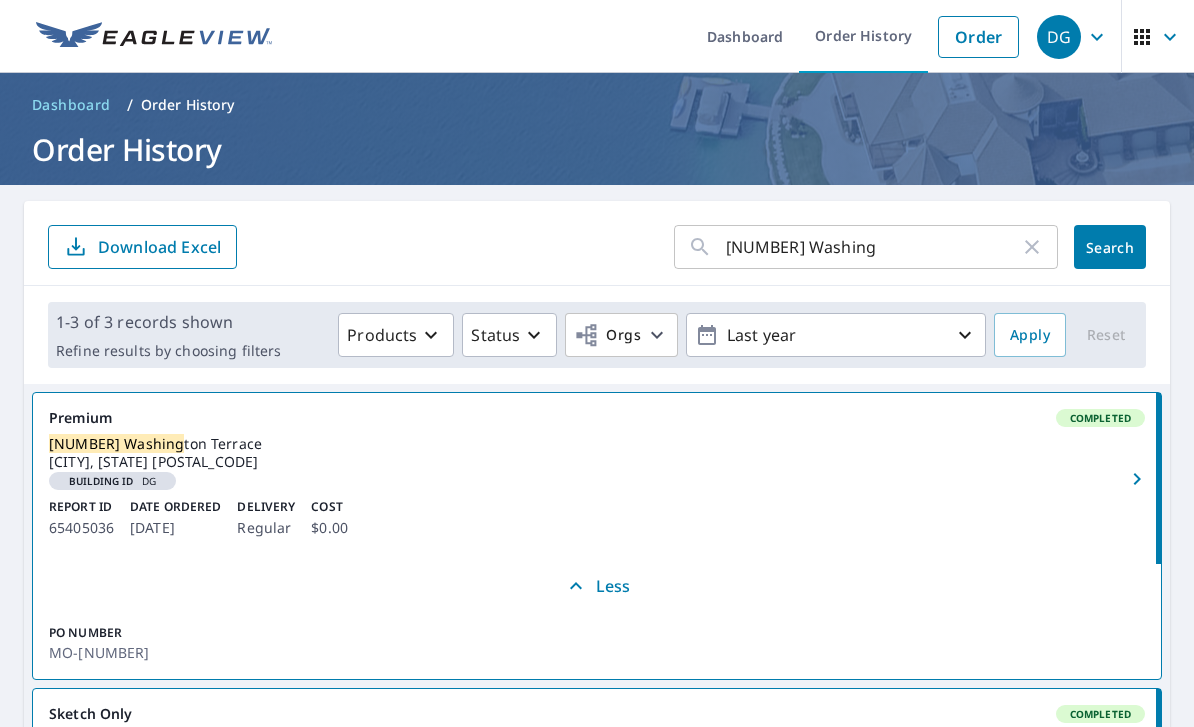 scroll, scrollTop: 0, scrollLeft: 0, axis: both 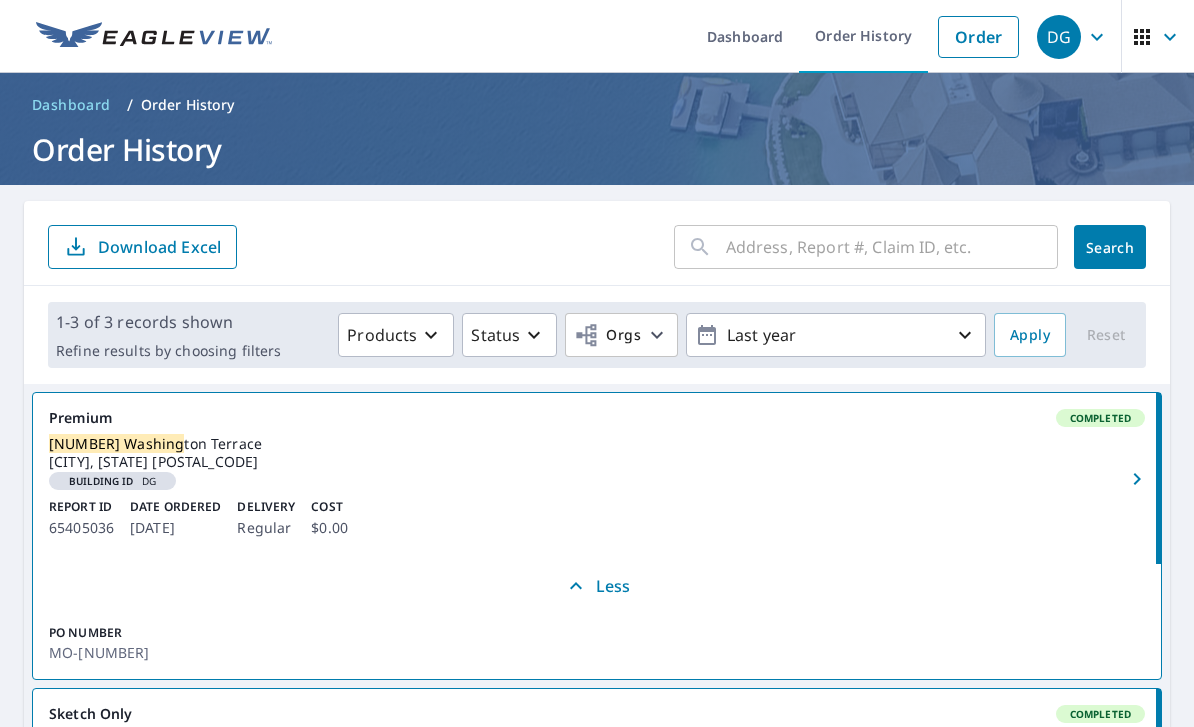 click at bounding box center (892, 247) 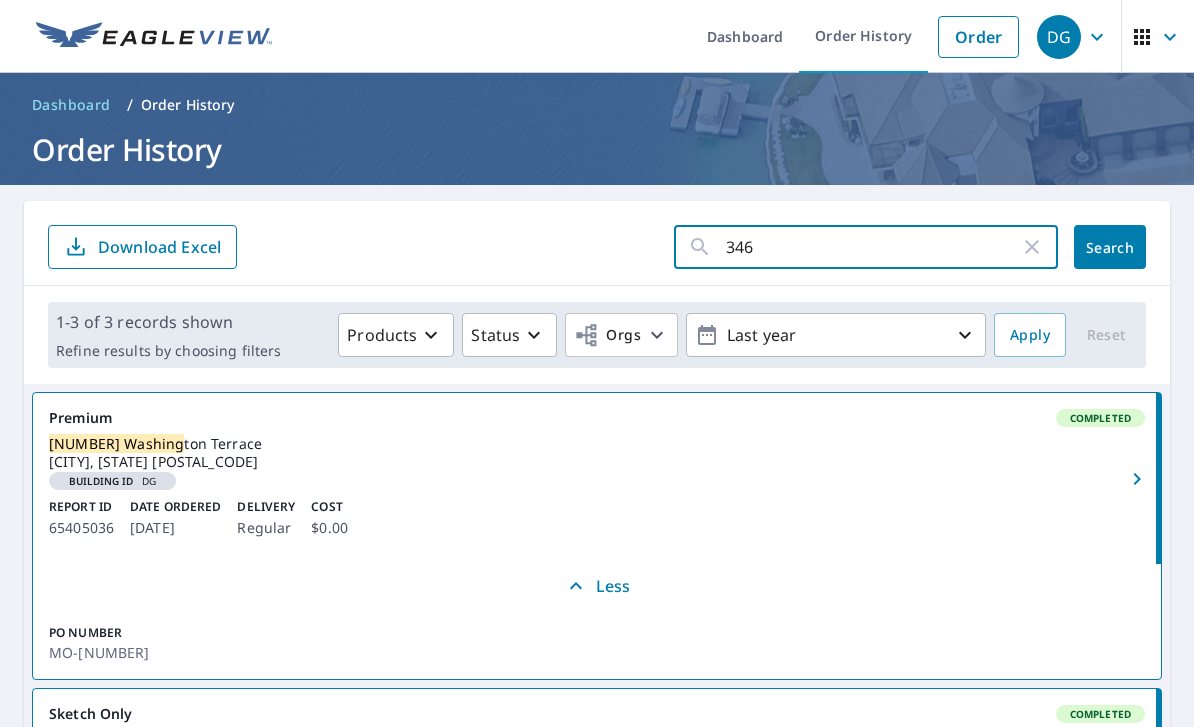 type on "[NUMBER]" 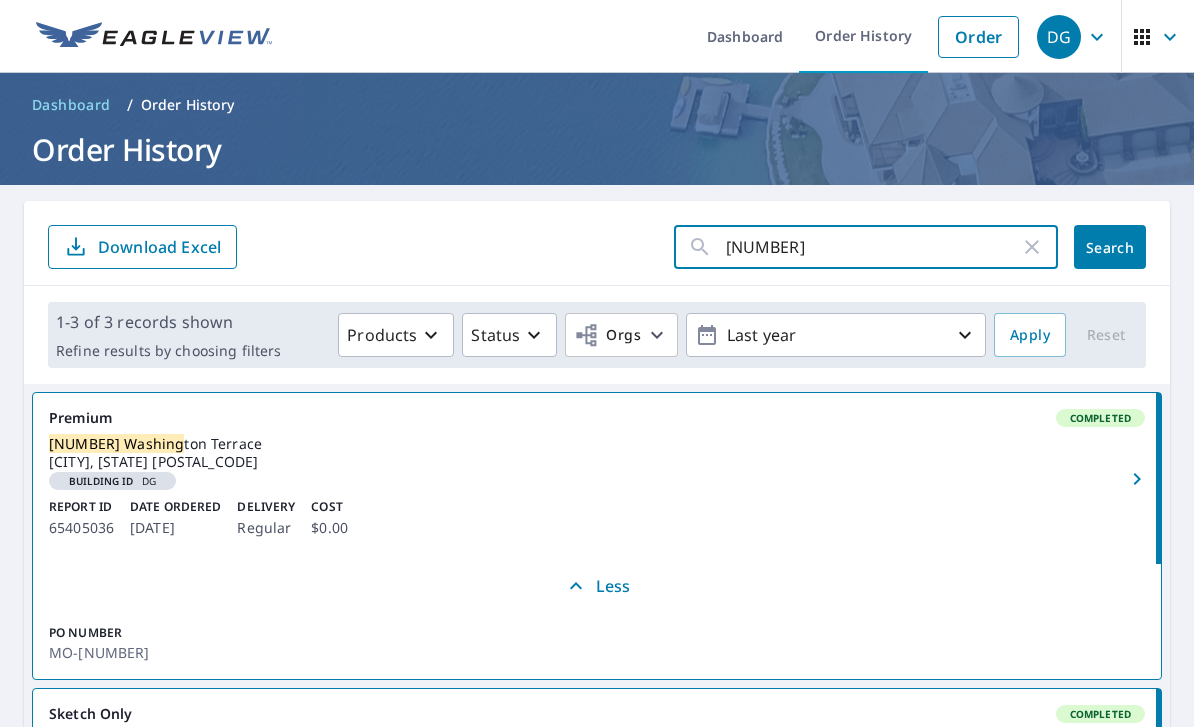 click on "Search" at bounding box center (1110, 247) 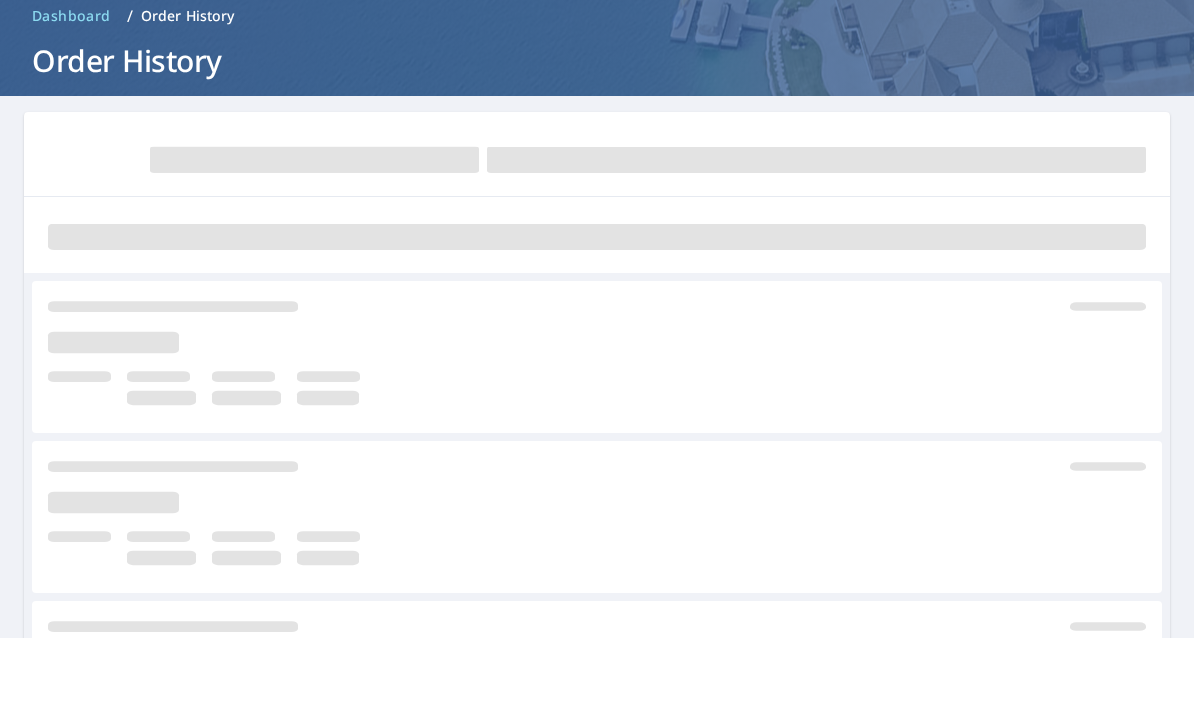 scroll, scrollTop: 64, scrollLeft: 0, axis: vertical 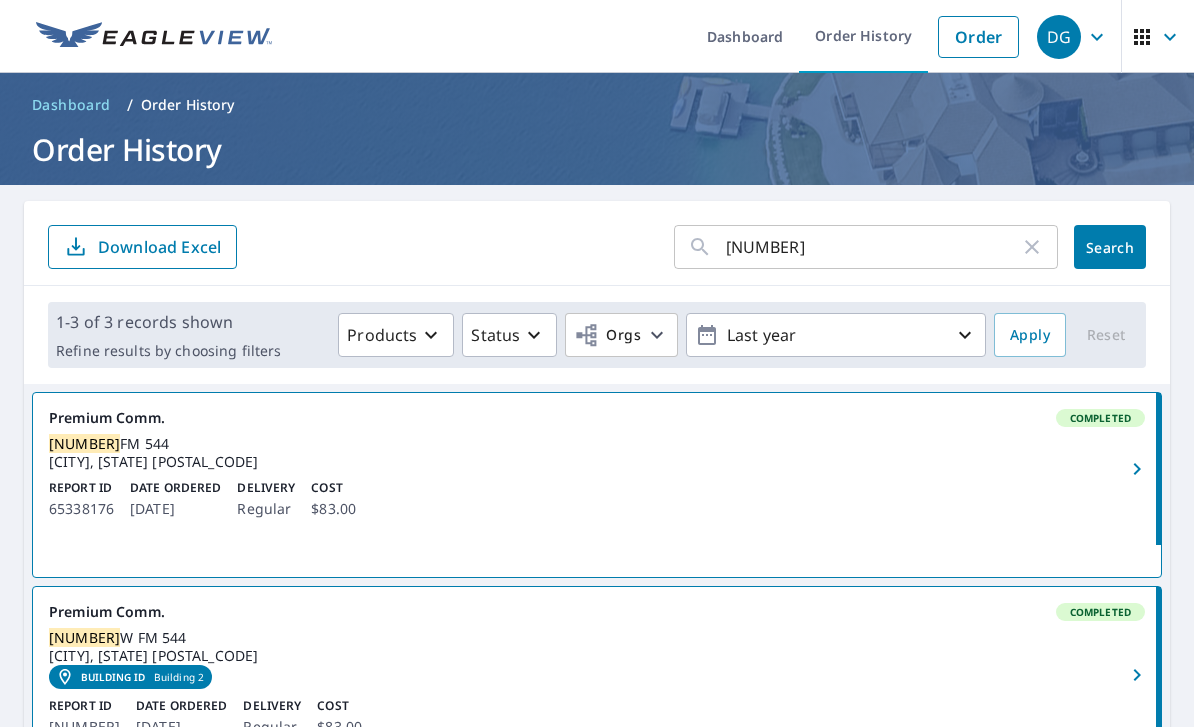 click 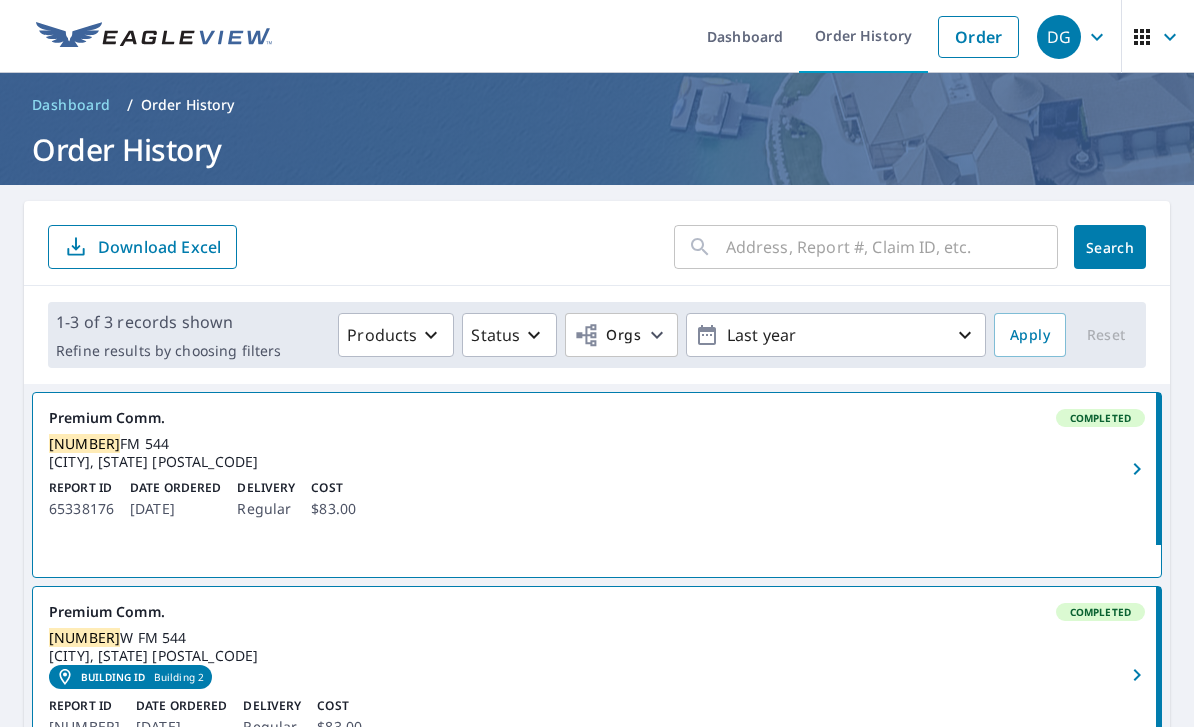 click at bounding box center [892, 247] 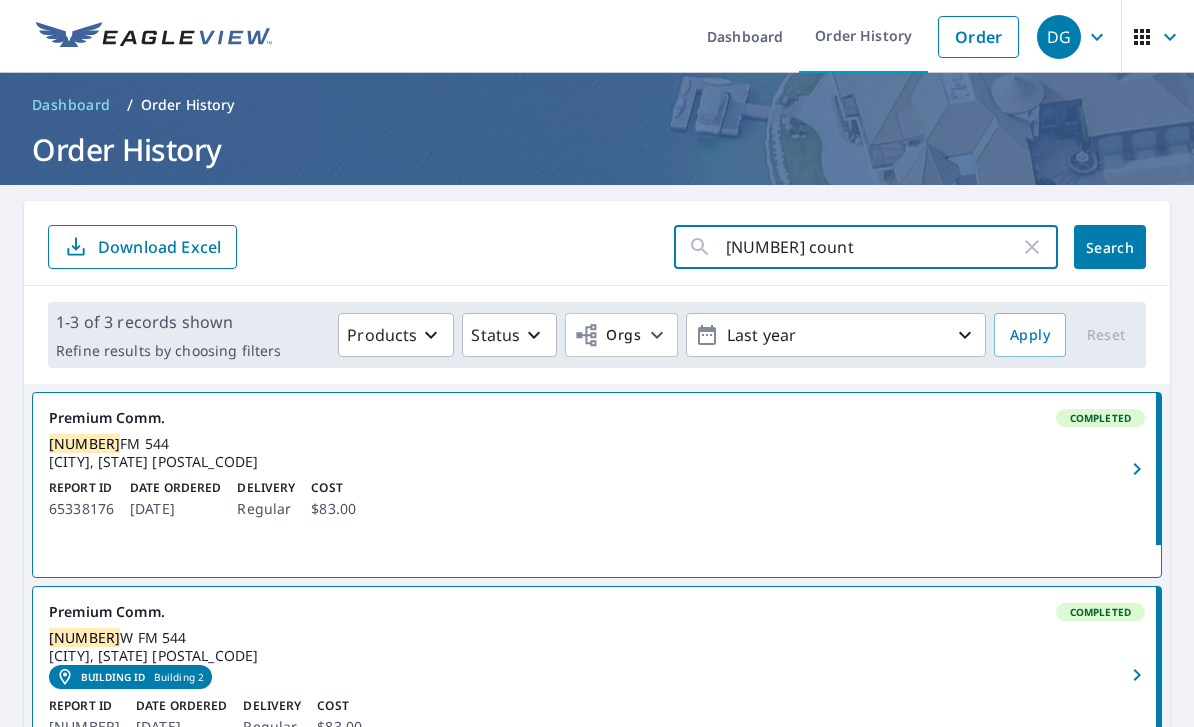 type on "[NUMBER] county" 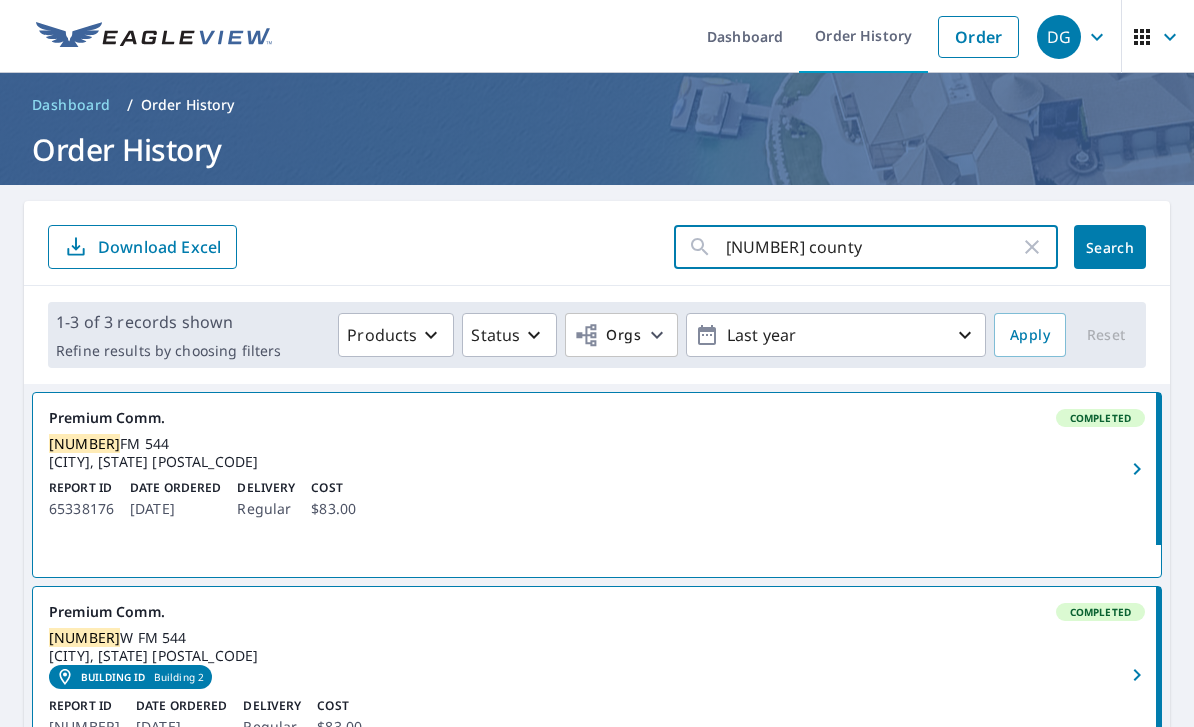 click on "Search" at bounding box center (1110, 247) 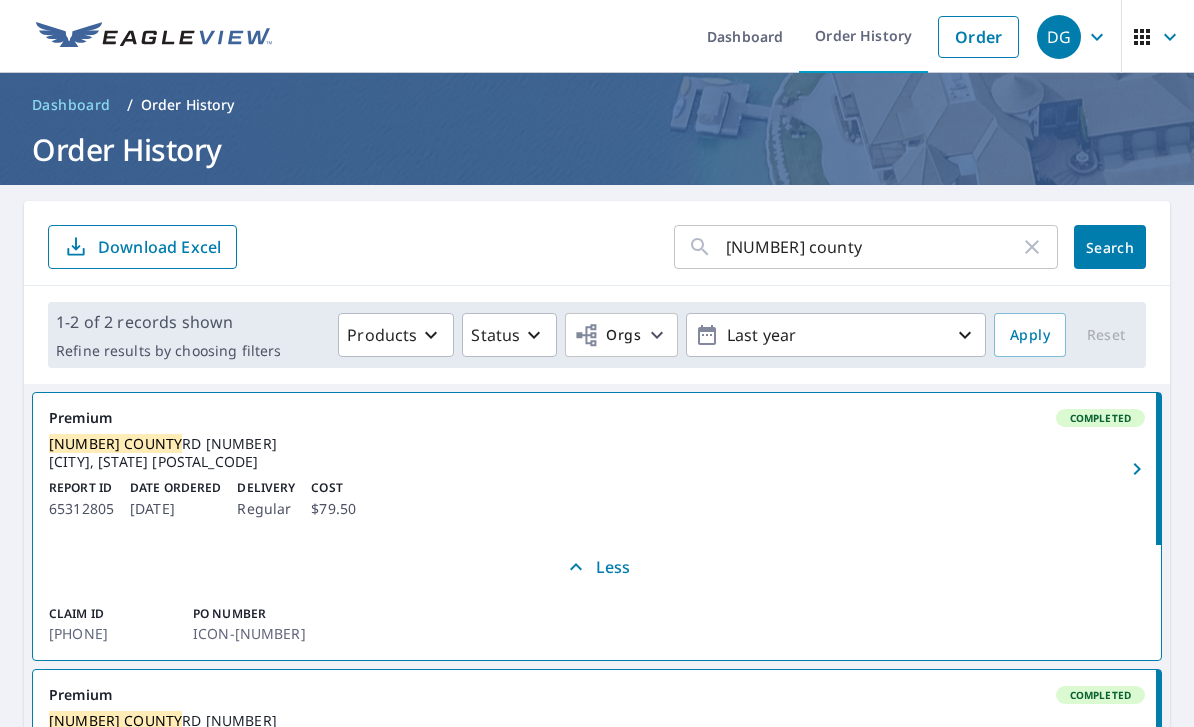 scroll, scrollTop: 0, scrollLeft: 0, axis: both 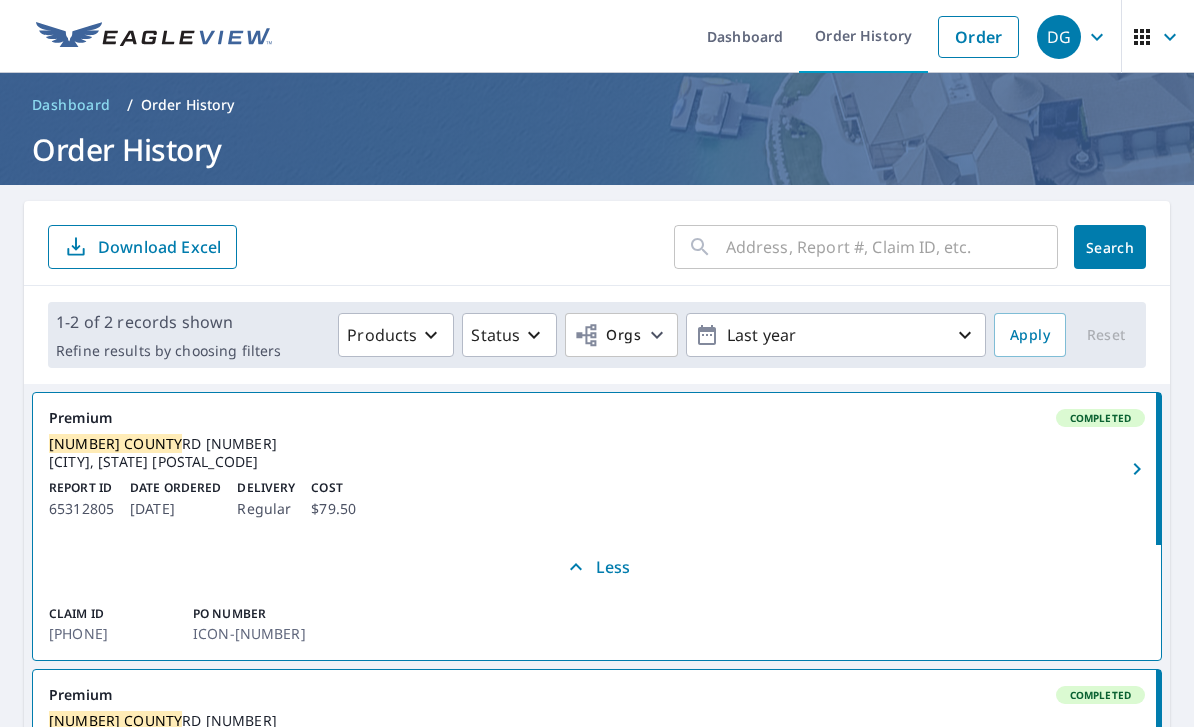 click at bounding box center [892, 247] 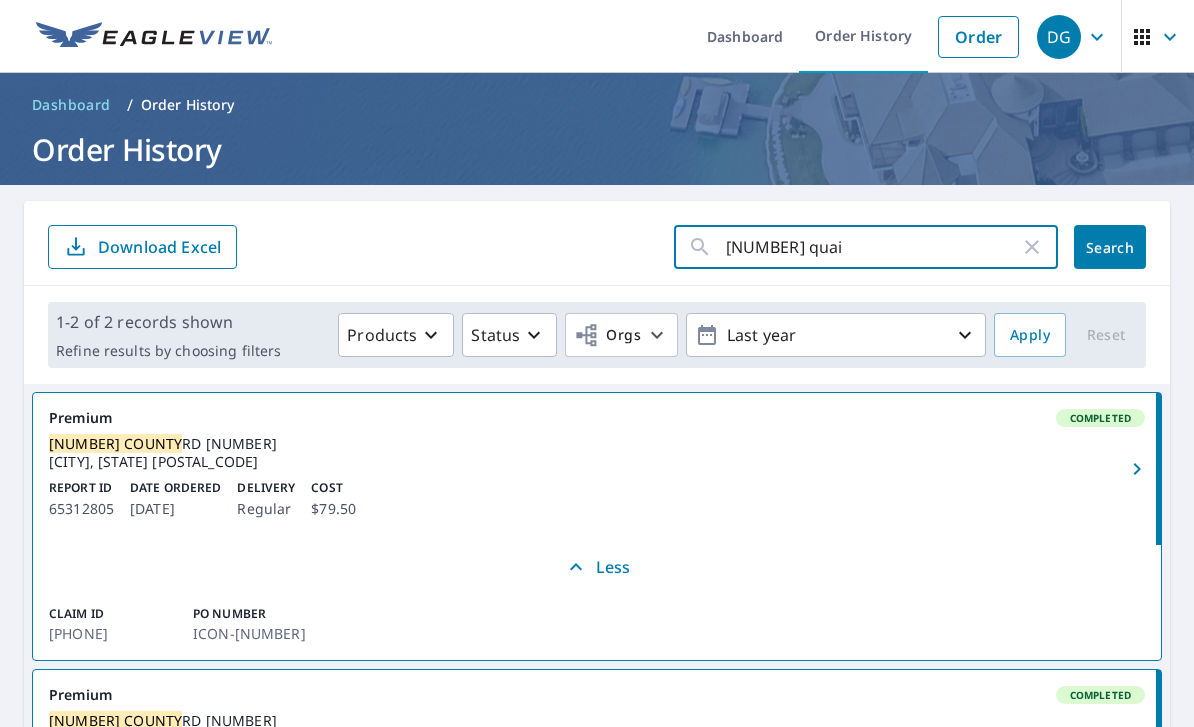 type on "[NUMBER] quail" 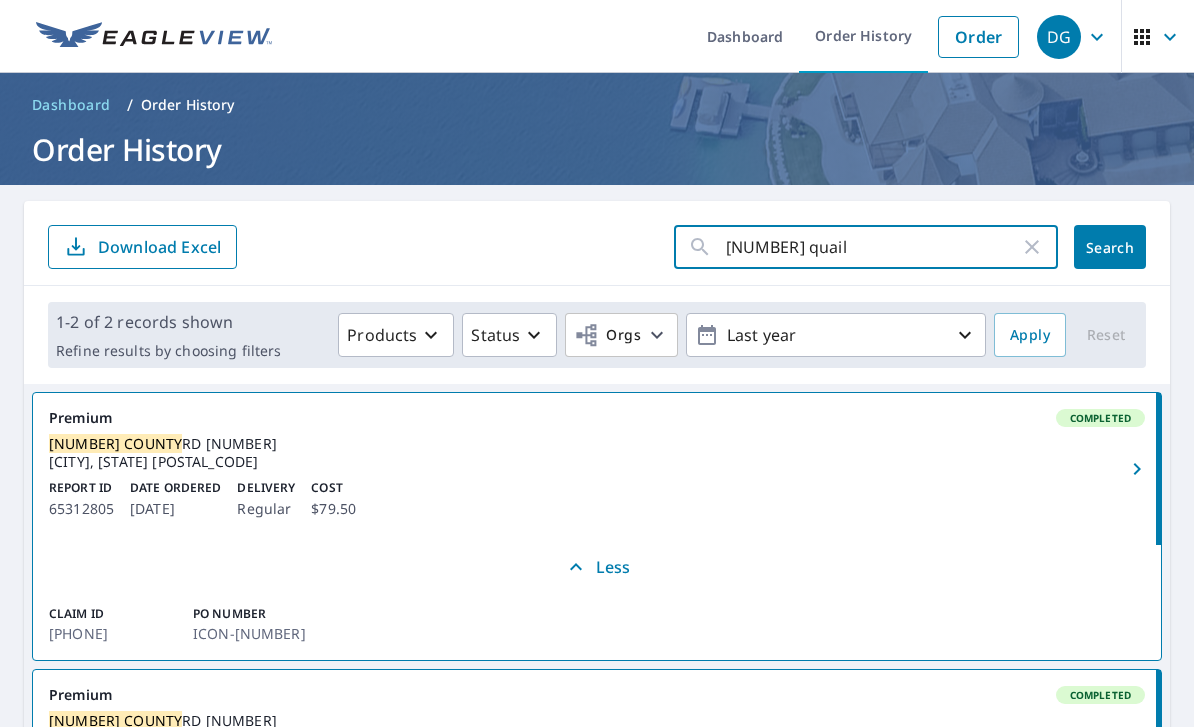 click on "Search" 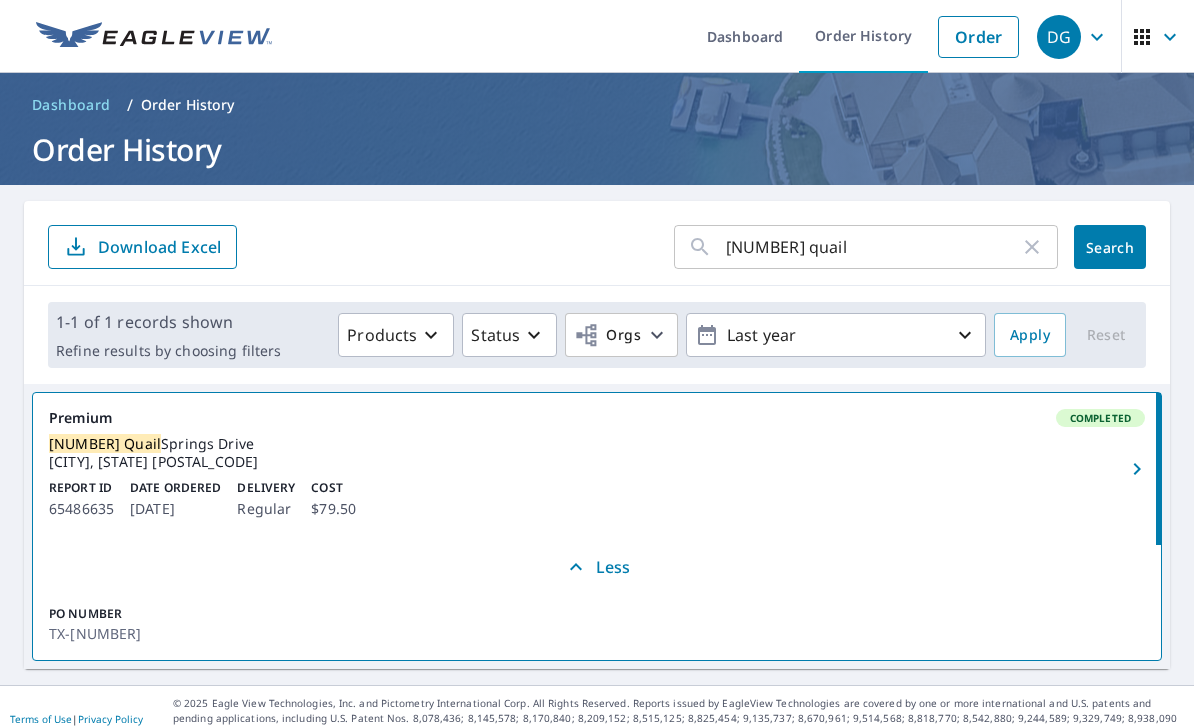 click on "[NUMBER] quail" at bounding box center [873, 247] 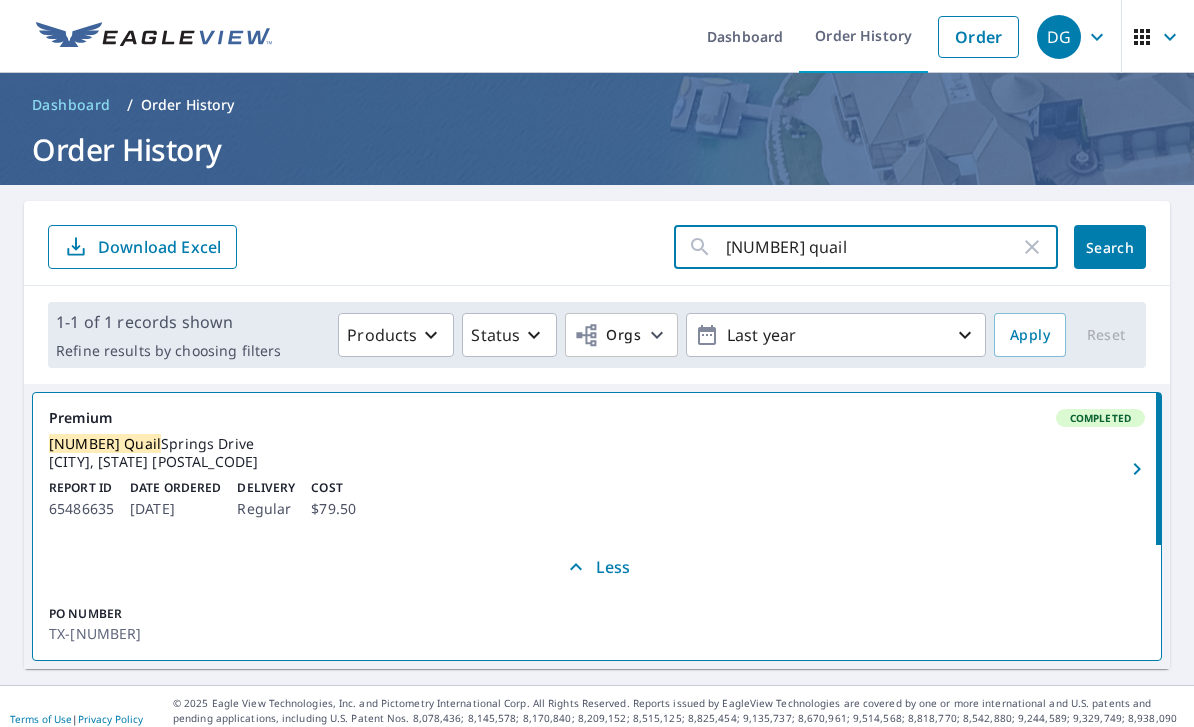 click 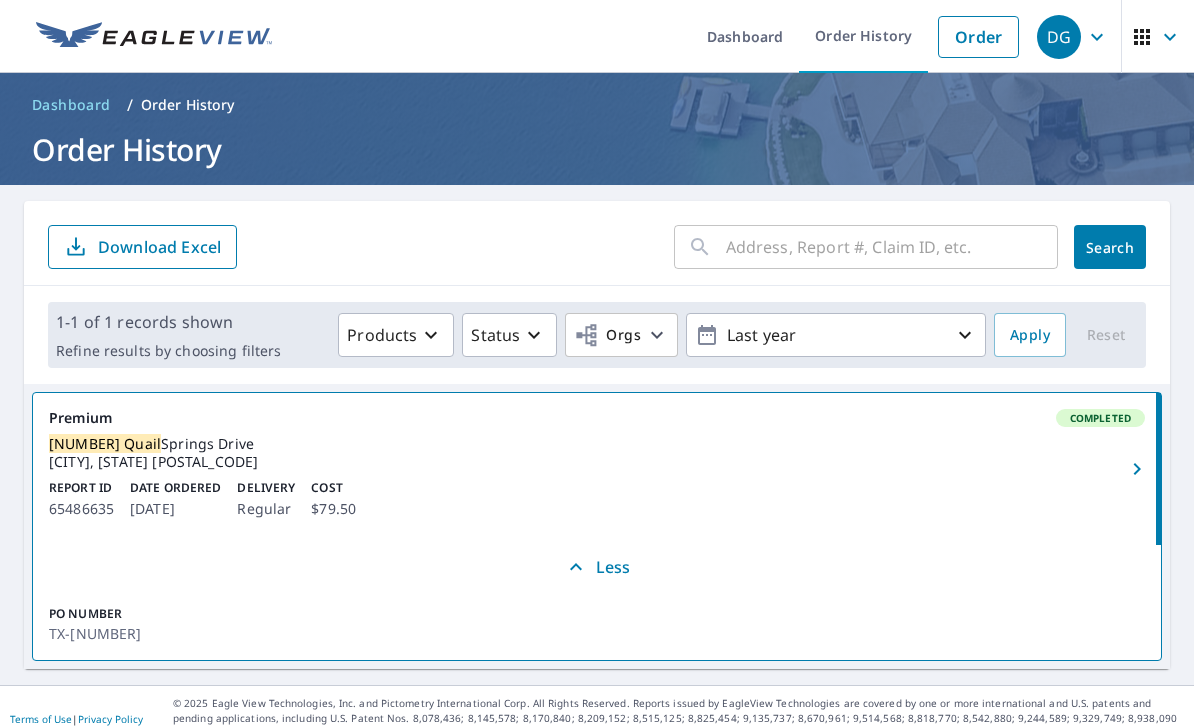 click at bounding box center [892, 247] 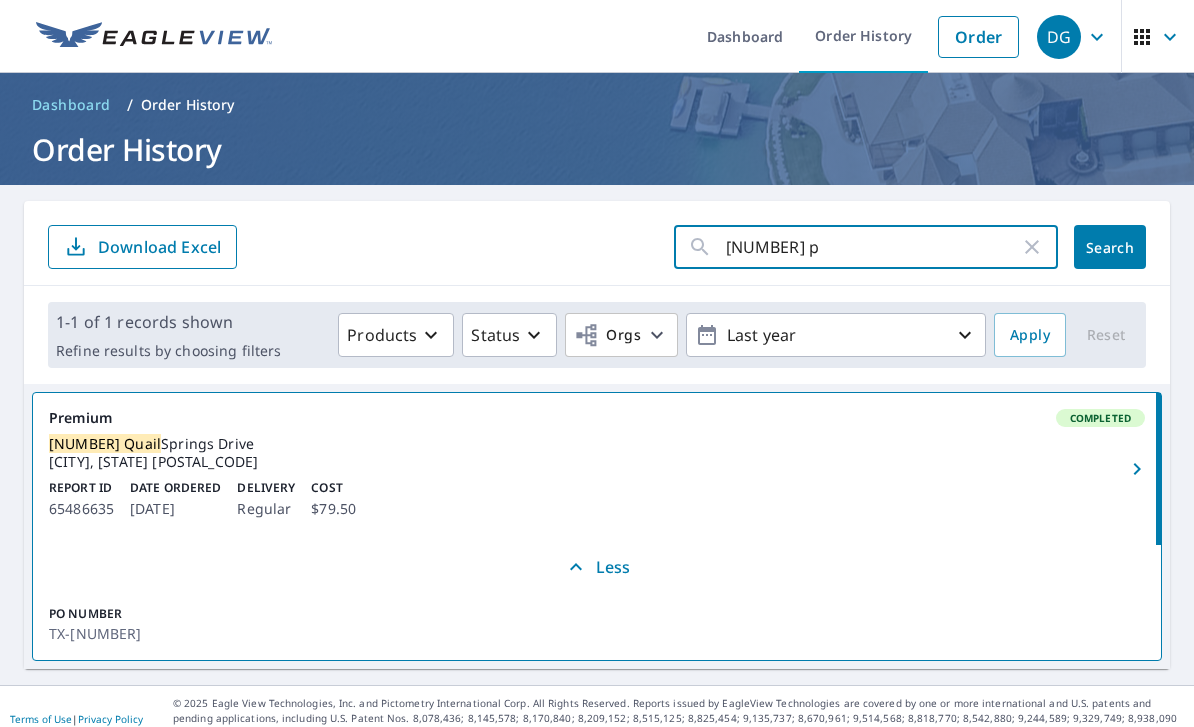 type on "[NUMBER] po" 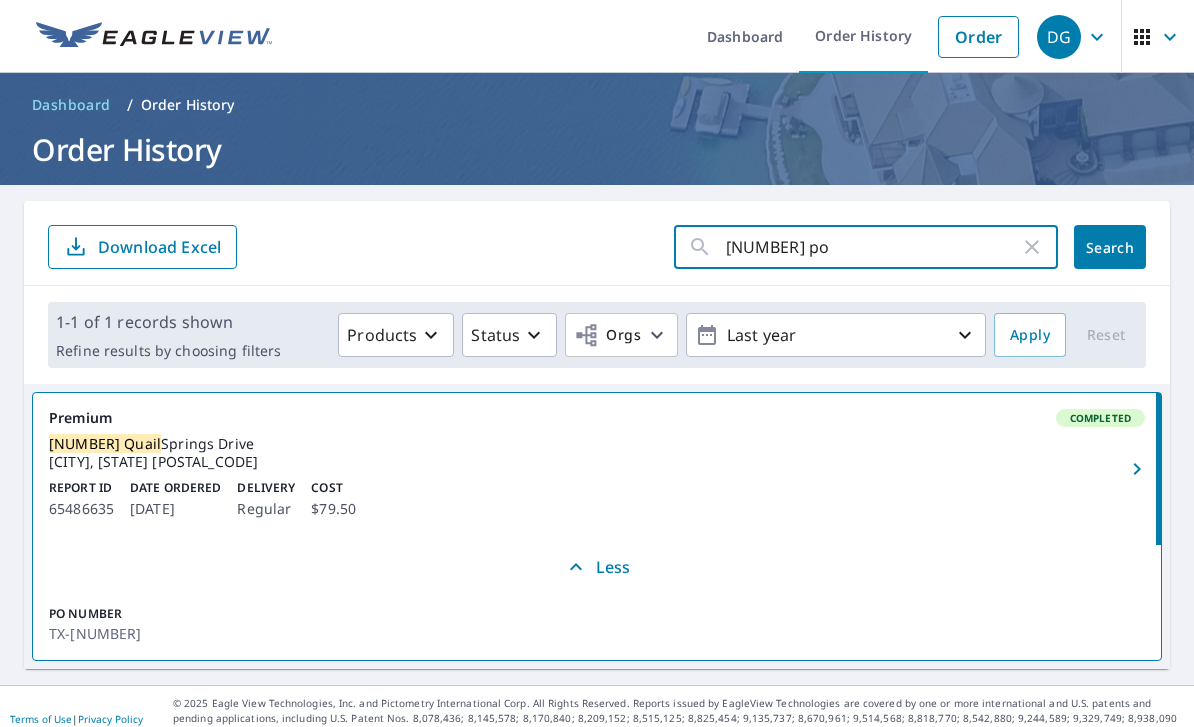 click on "Search" at bounding box center [1110, 247] 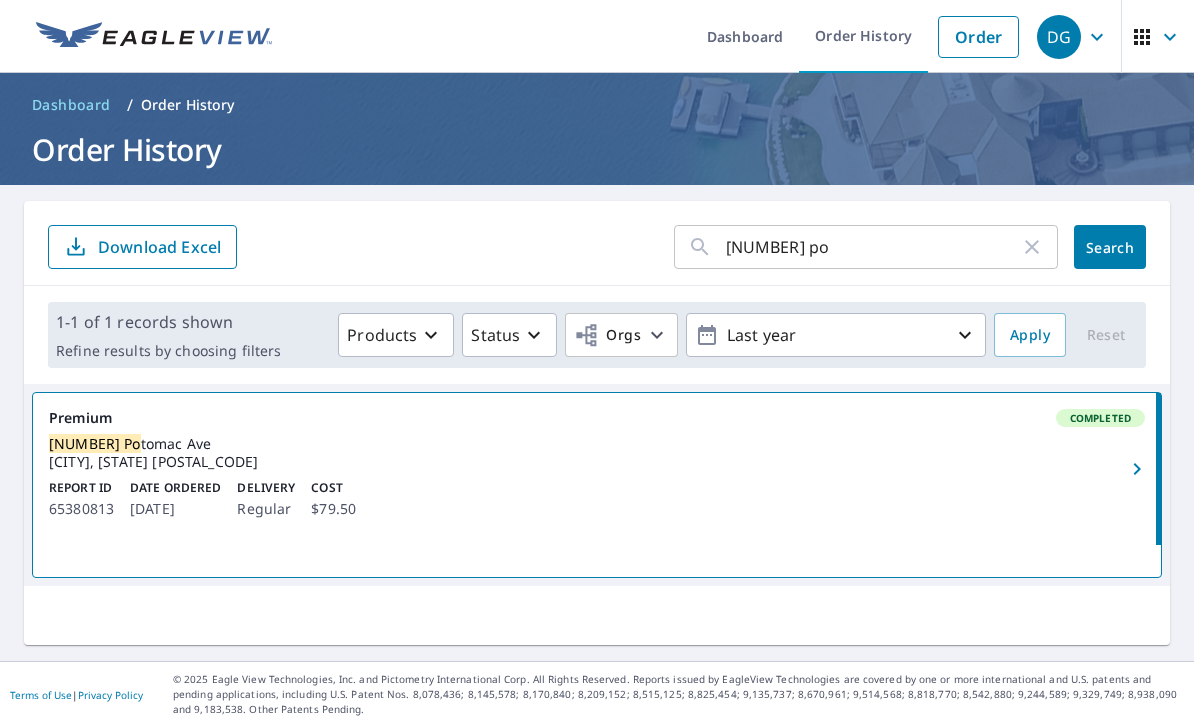 click on "[NUMBER] po" at bounding box center [866, 247] 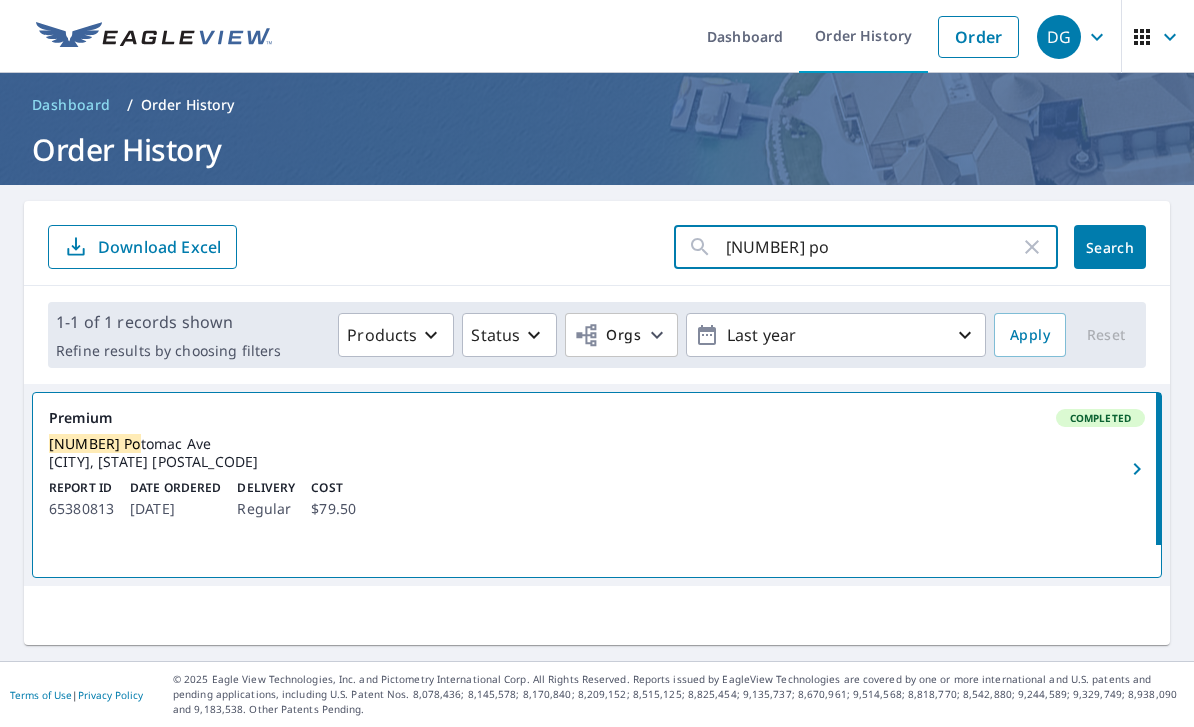 click 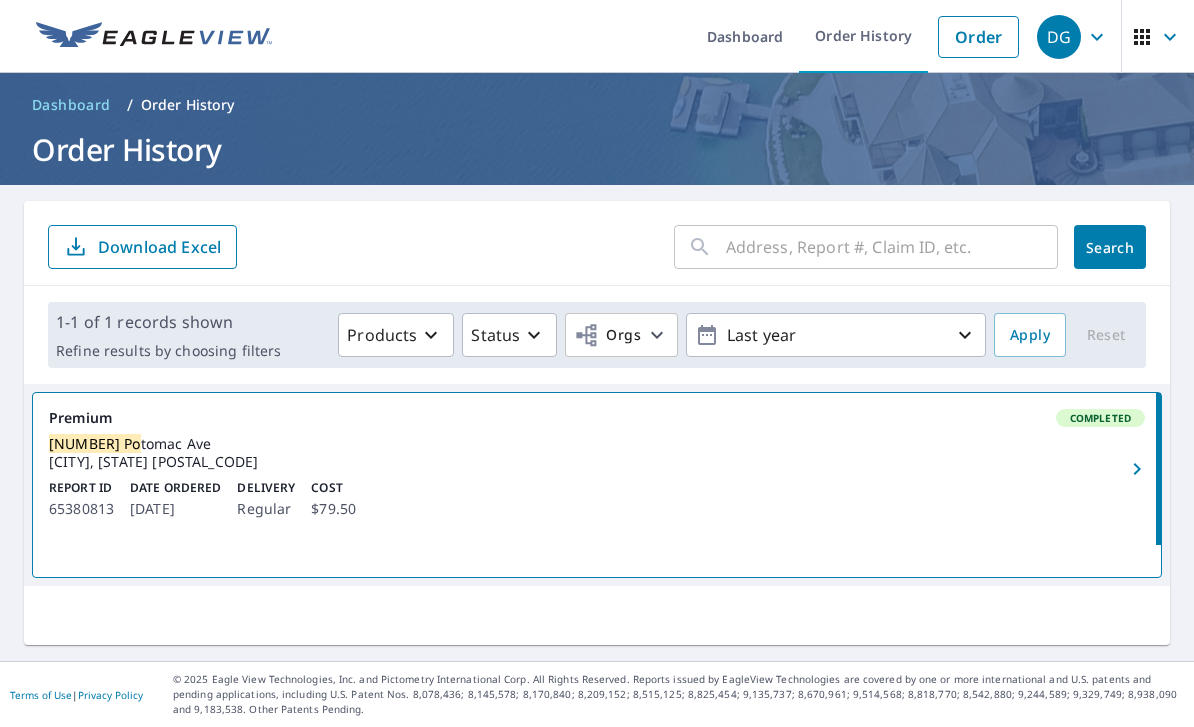 click on "​ Search Download Excel" at bounding box center [597, 247] 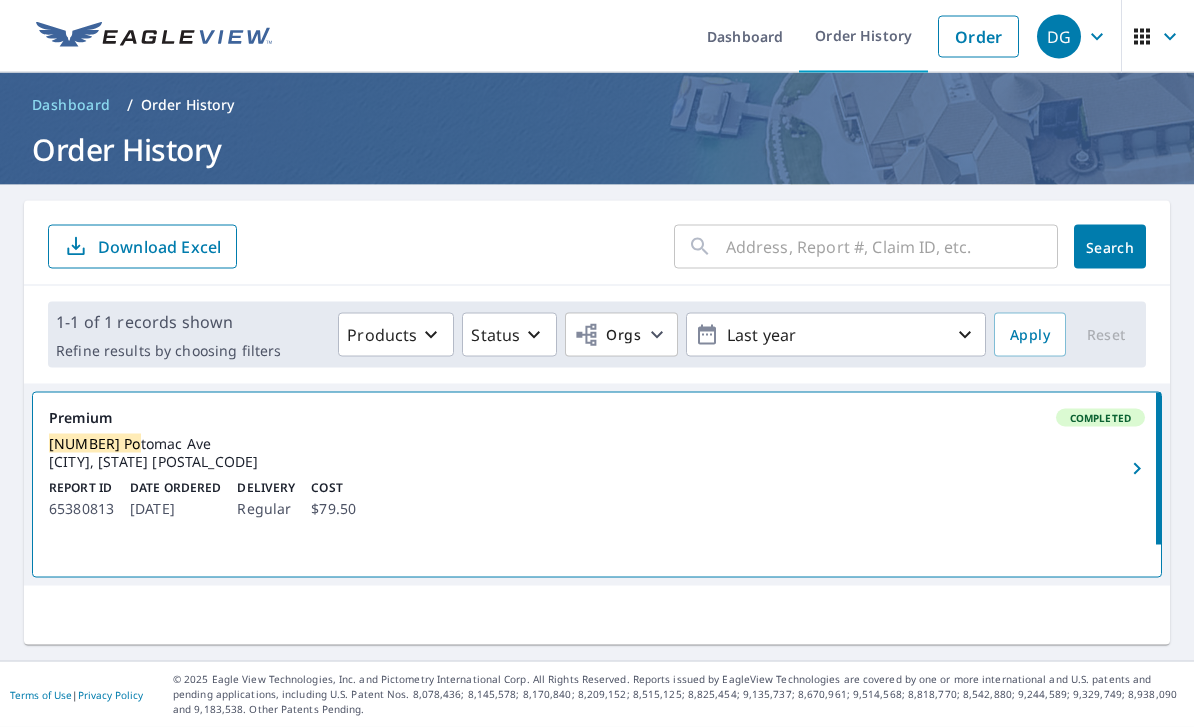 scroll, scrollTop: 0, scrollLeft: 0, axis: both 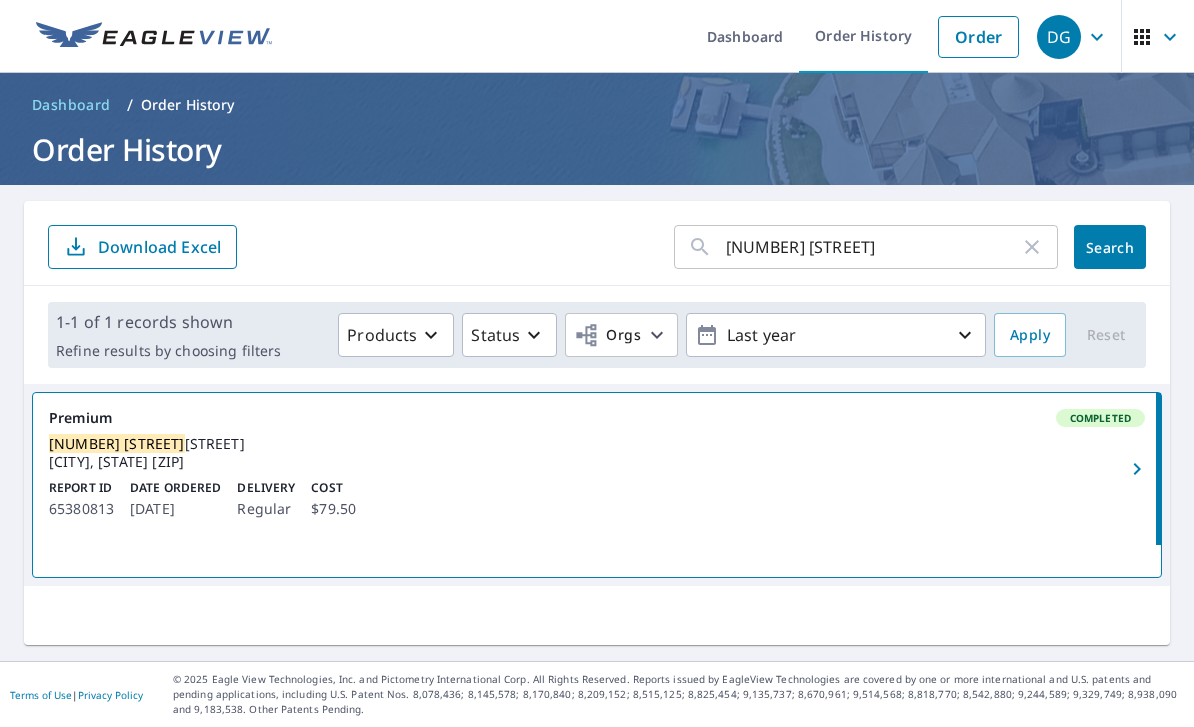 click on "[NUMBER] [STREET]" at bounding box center (873, 247) 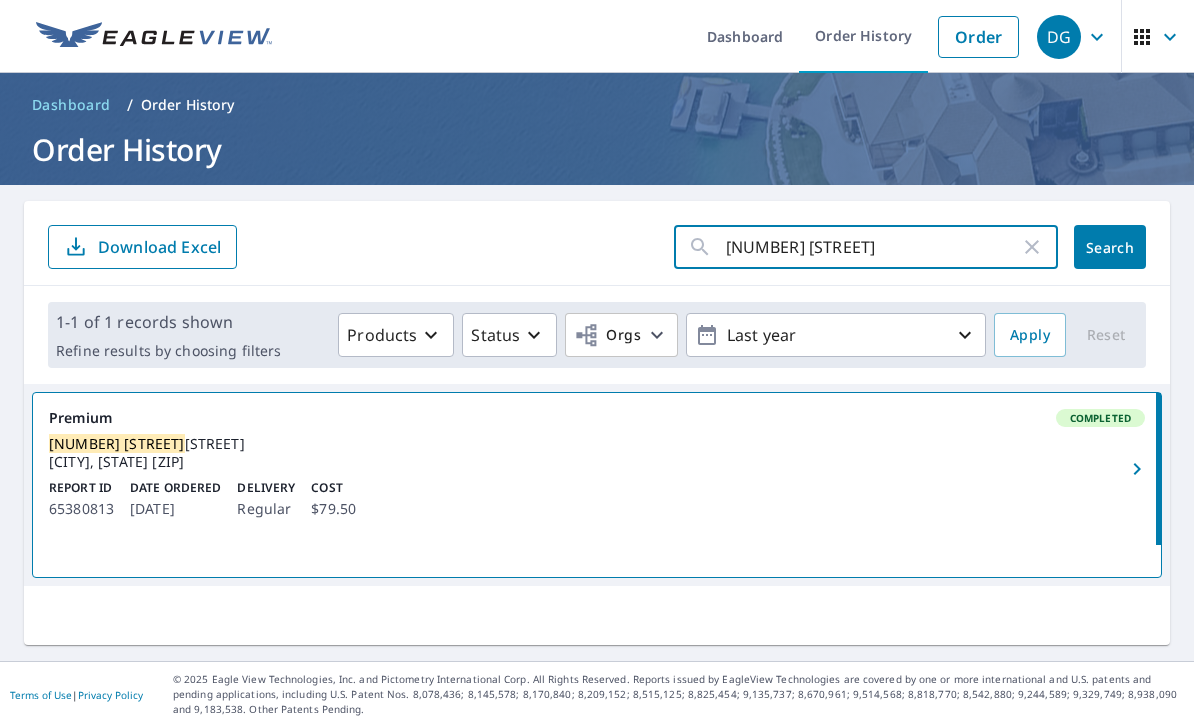 click 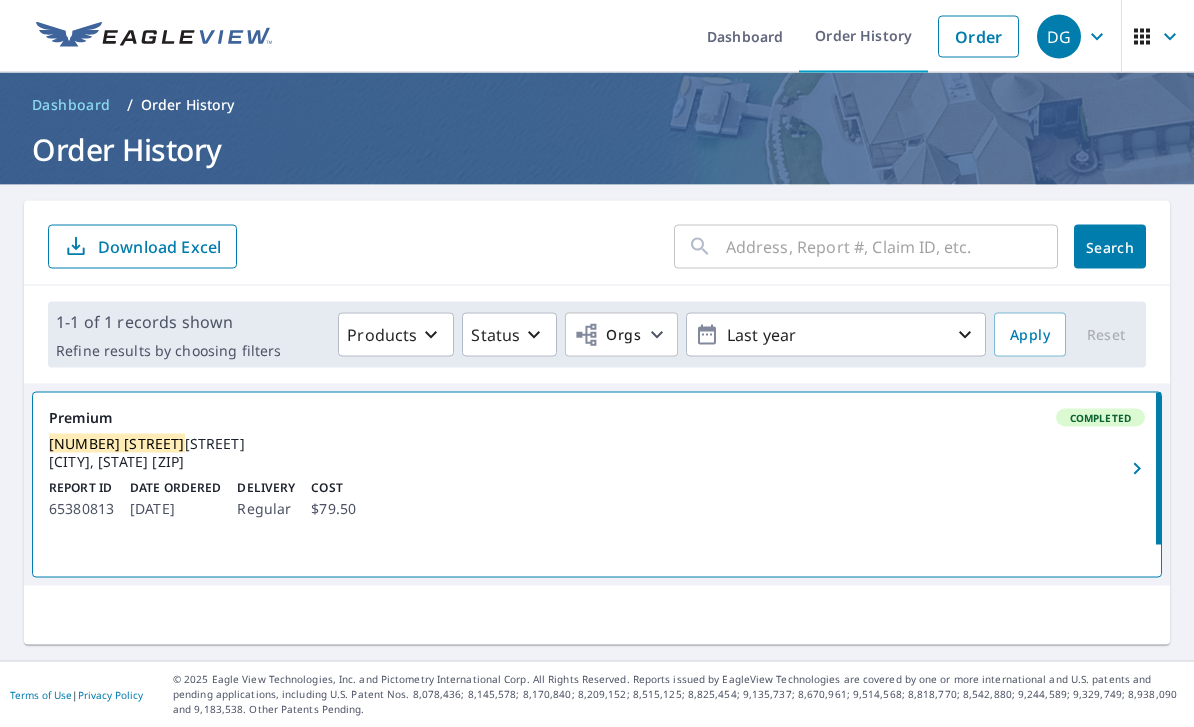 scroll, scrollTop: 0, scrollLeft: 0, axis: both 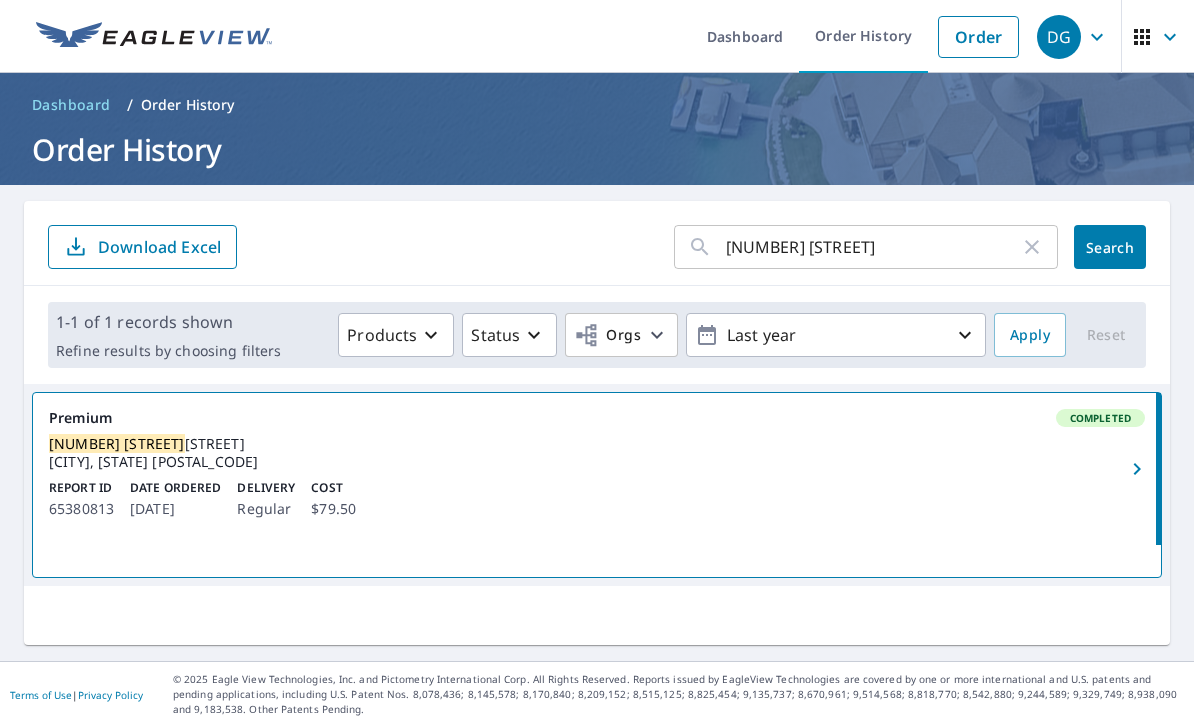 click on "Order History" at bounding box center [188, 105] 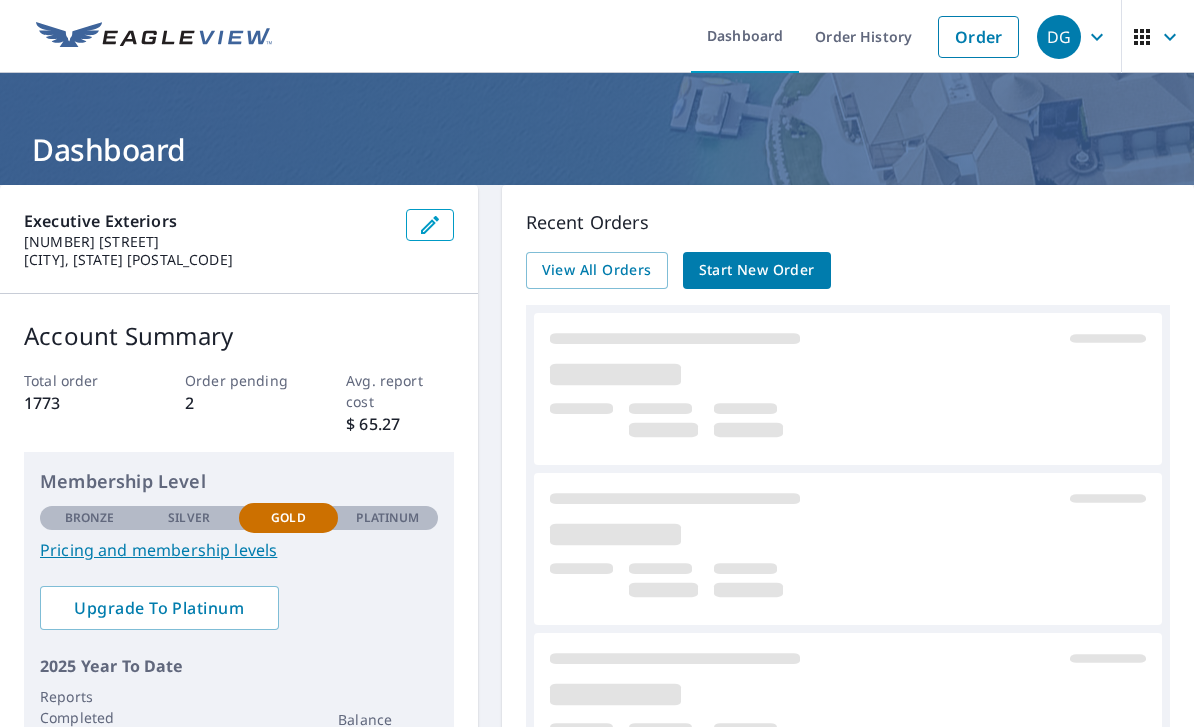 click on "Order History" at bounding box center (863, 36) 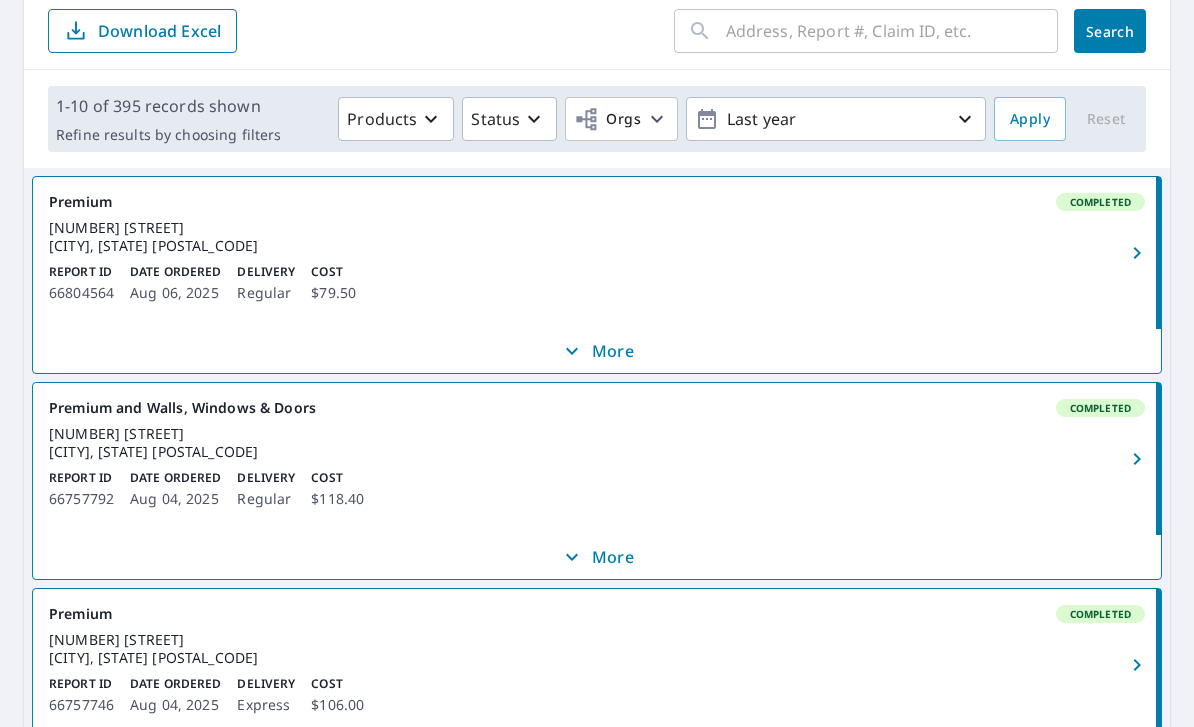 scroll, scrollTop: 218, scrollLeft: 0, axis: vertical 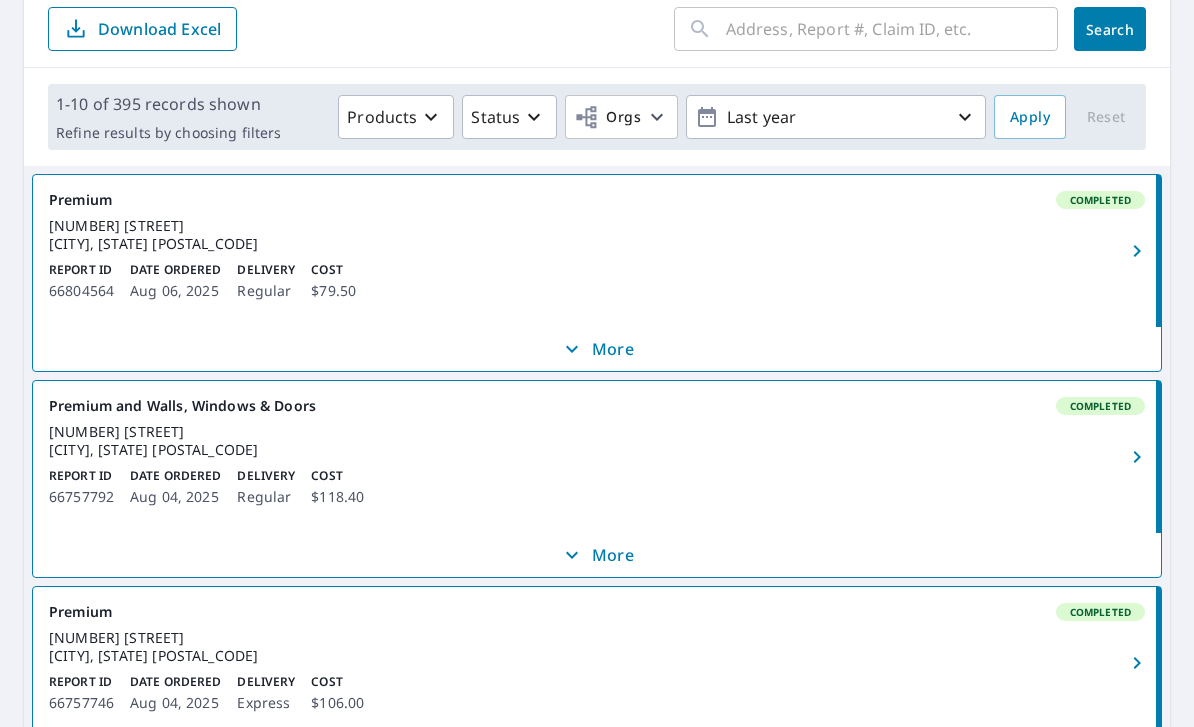 click at bounding box center [892, 29] 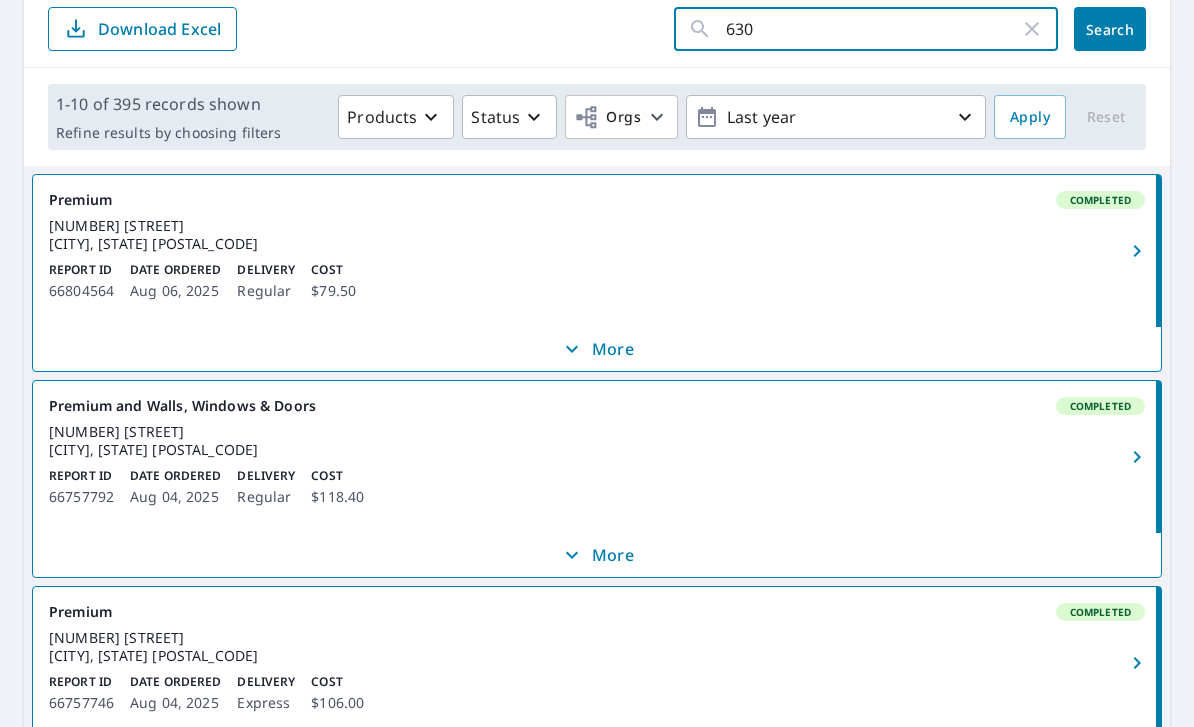 type on "6305" 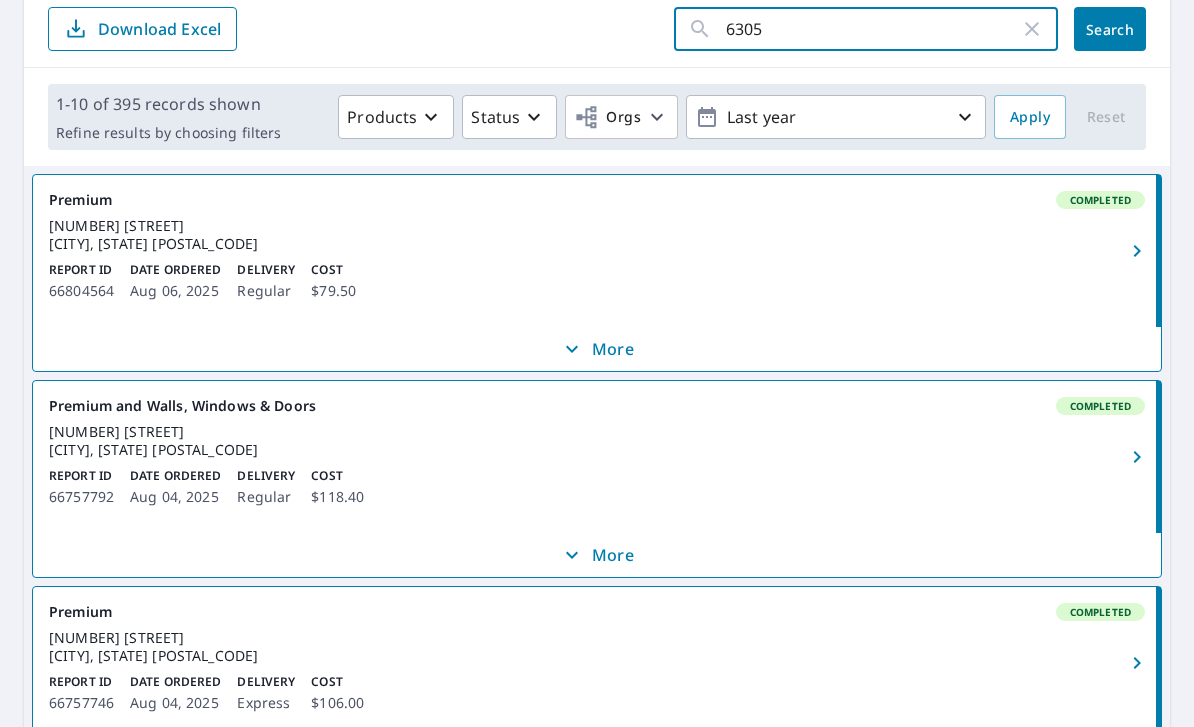 click on "Search" at bounding box center [1110, 29] 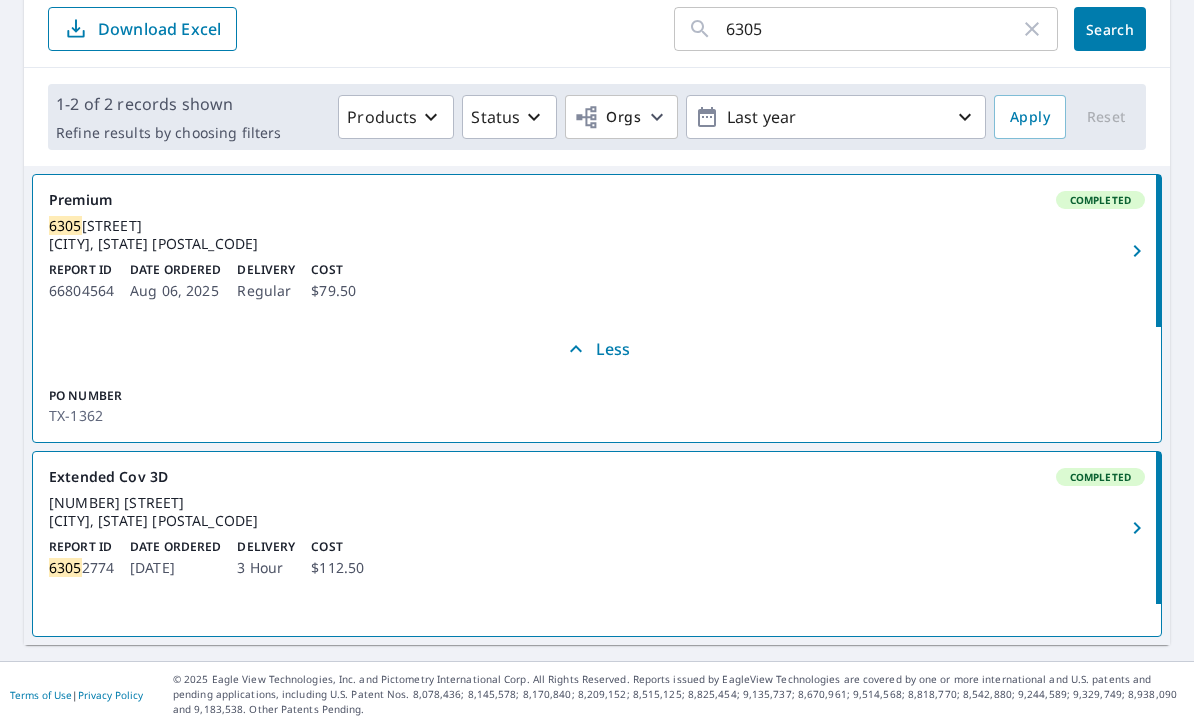 scroll, scrollTop: 154, scrollLeft: 0, axis: vertical 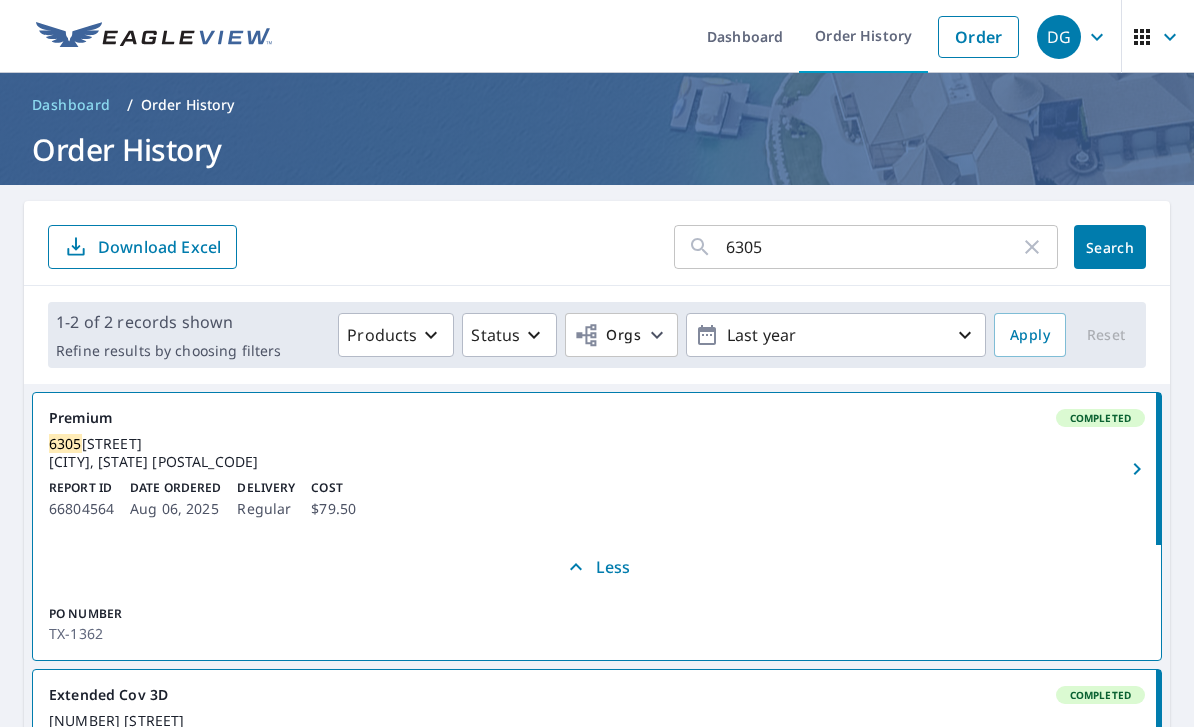 click 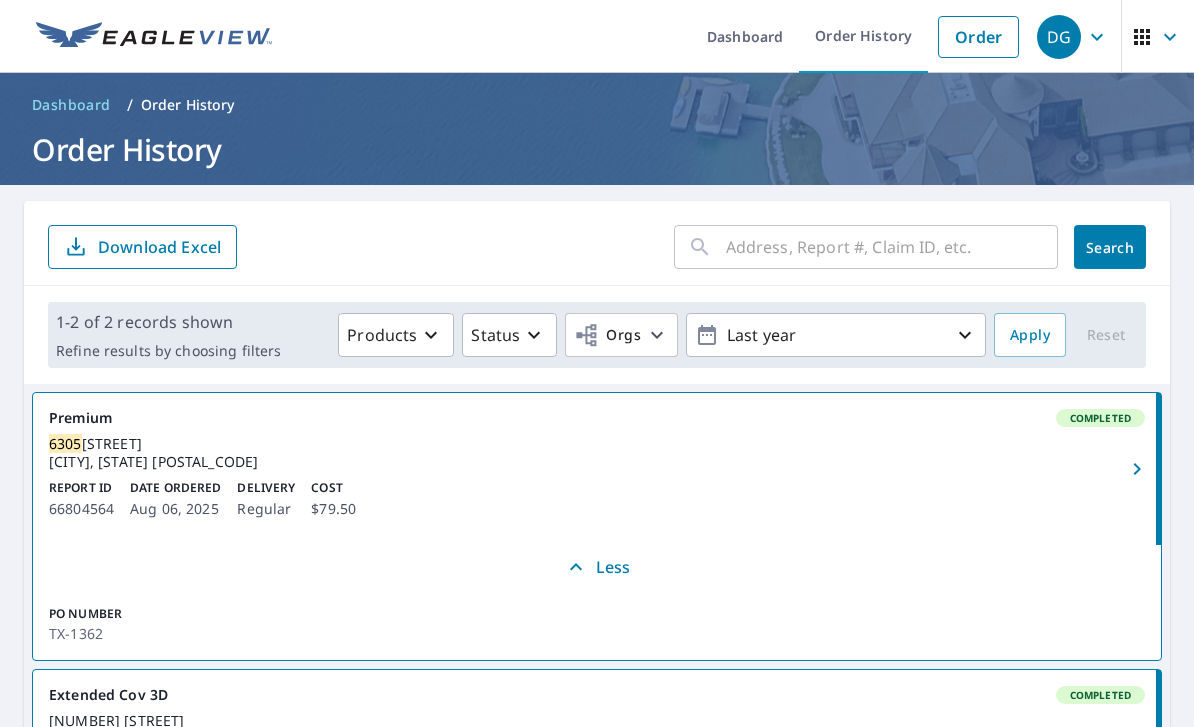 click on "Search" 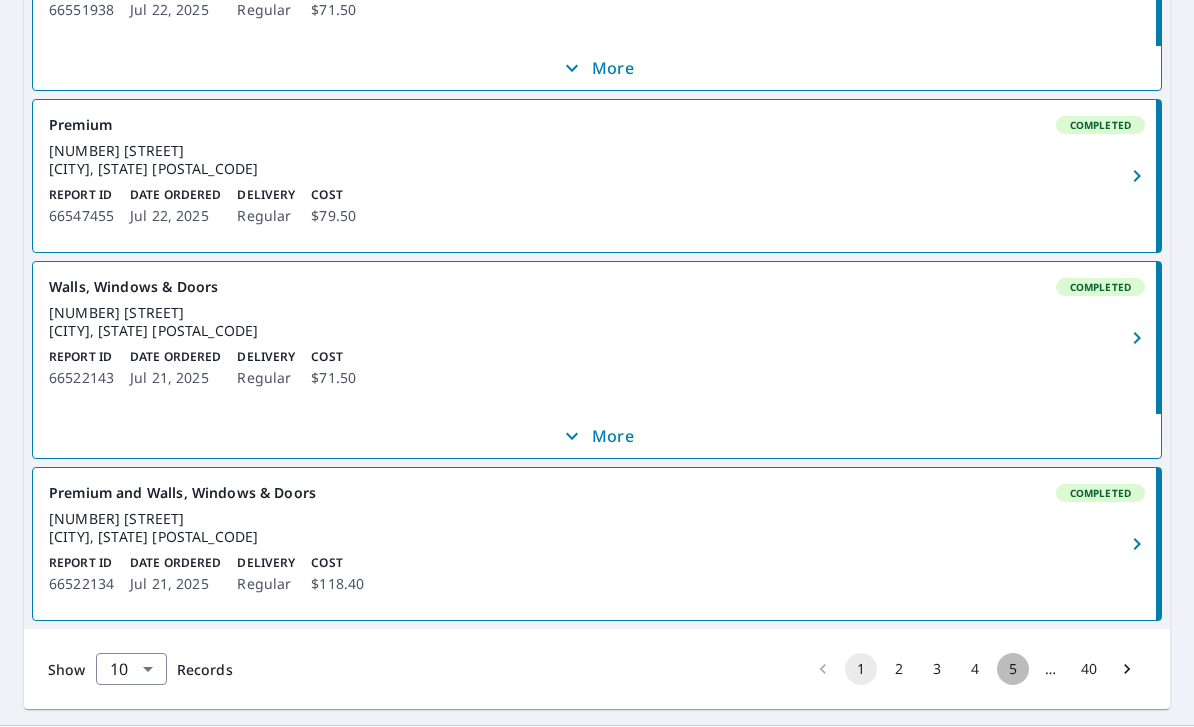 click on "5" at bounding box center [1013, 669] 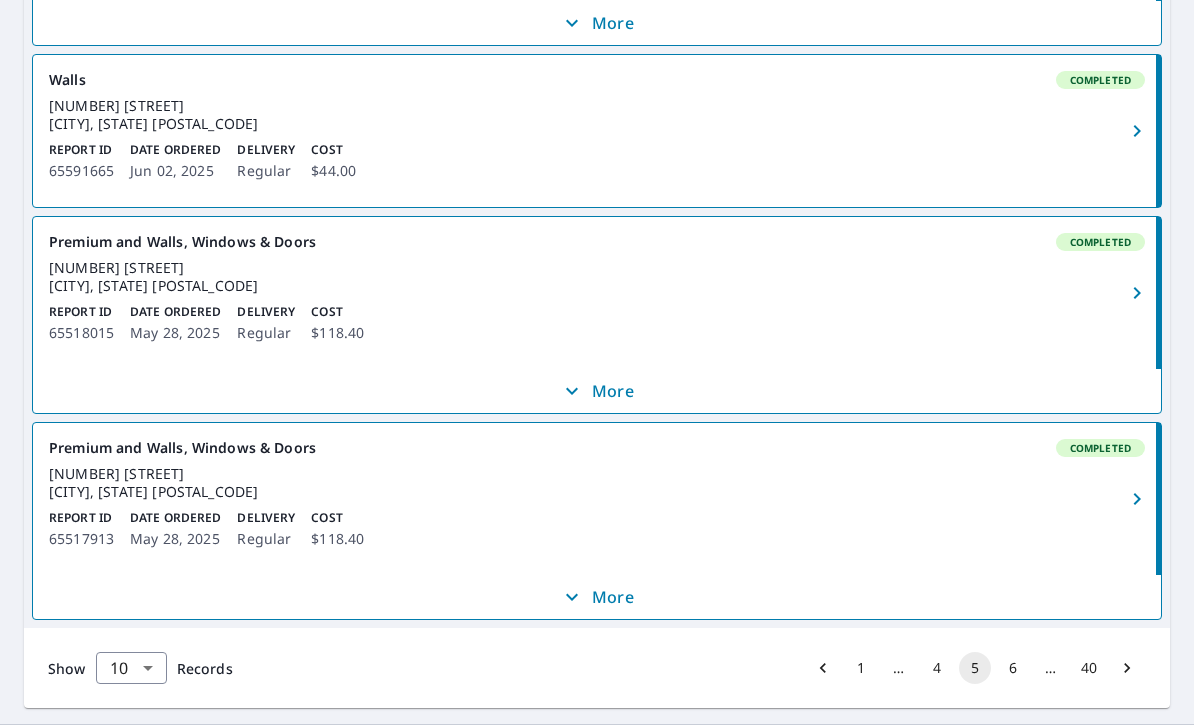 scroll, scrollTop: 1788, scrollLeft: 0, axis: vertical 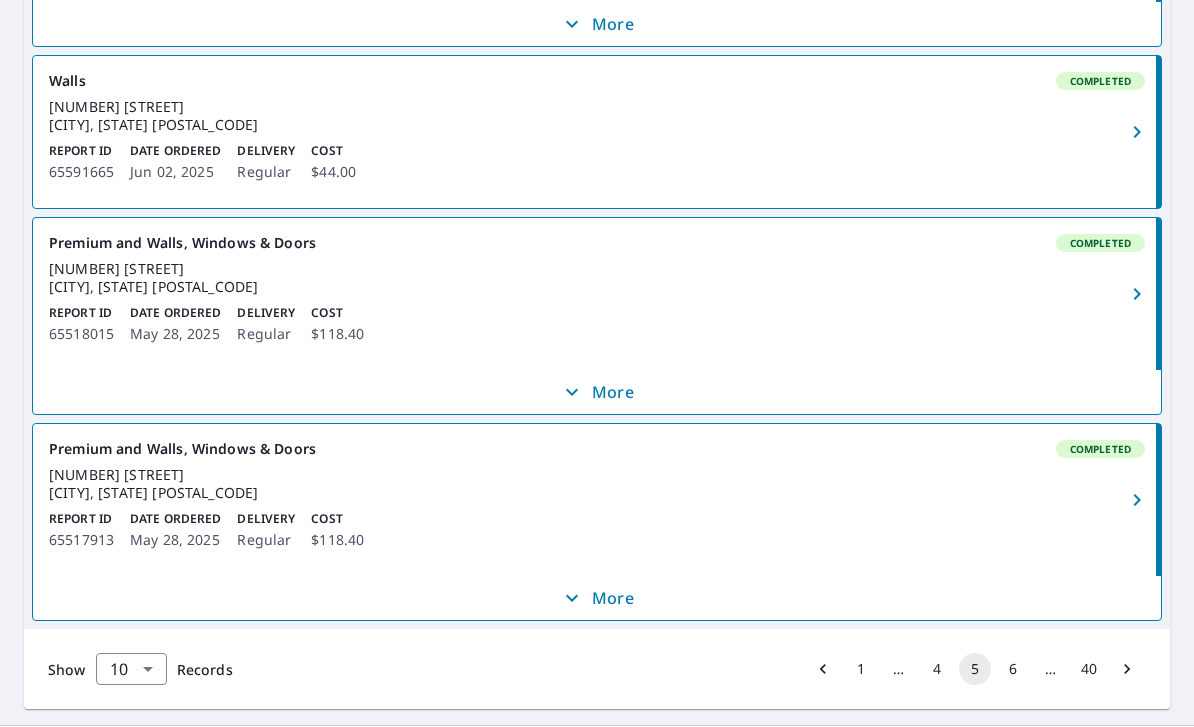click on "6" at bounding box center [1013, 669] 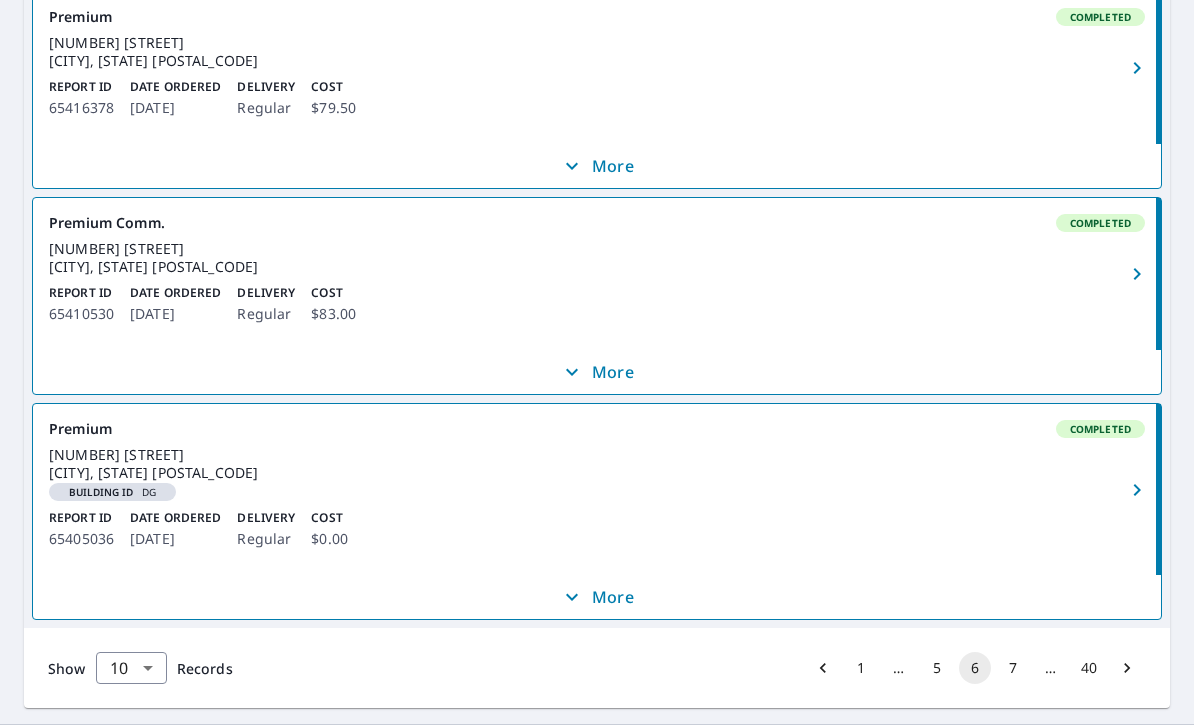 scroll, scrollTop: 1798, scrollLeft: 0, axis: vertical 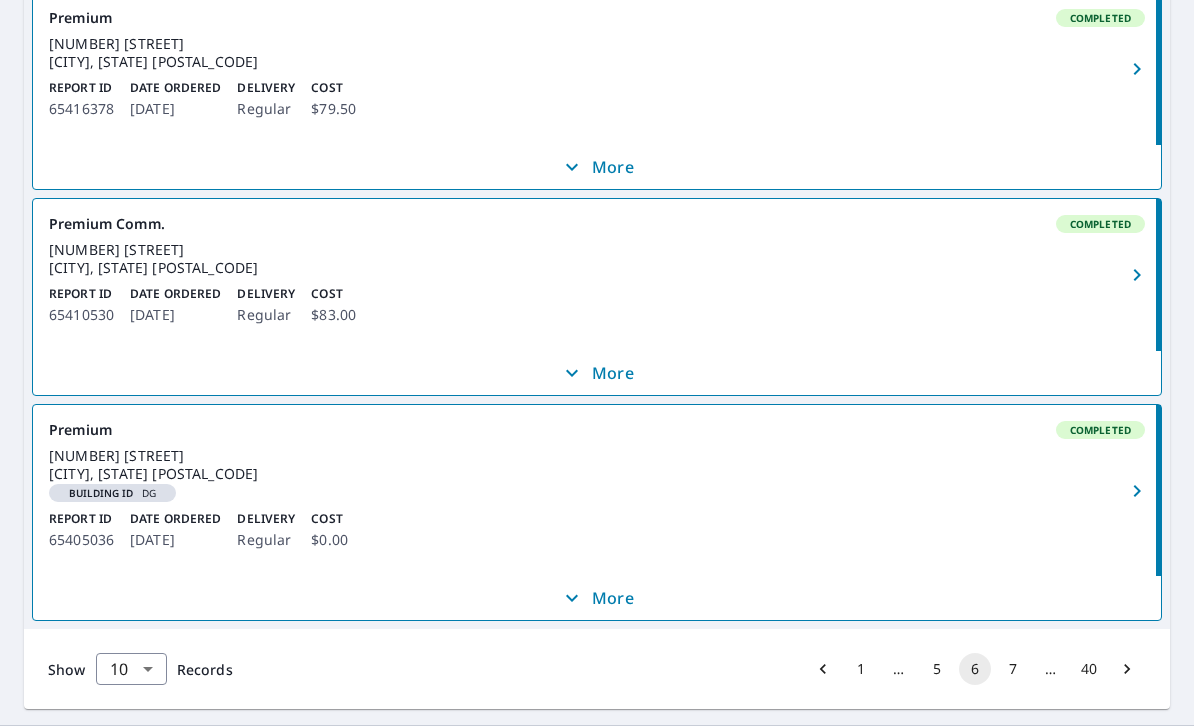 click on "7" at bounding box center [1013, 669] 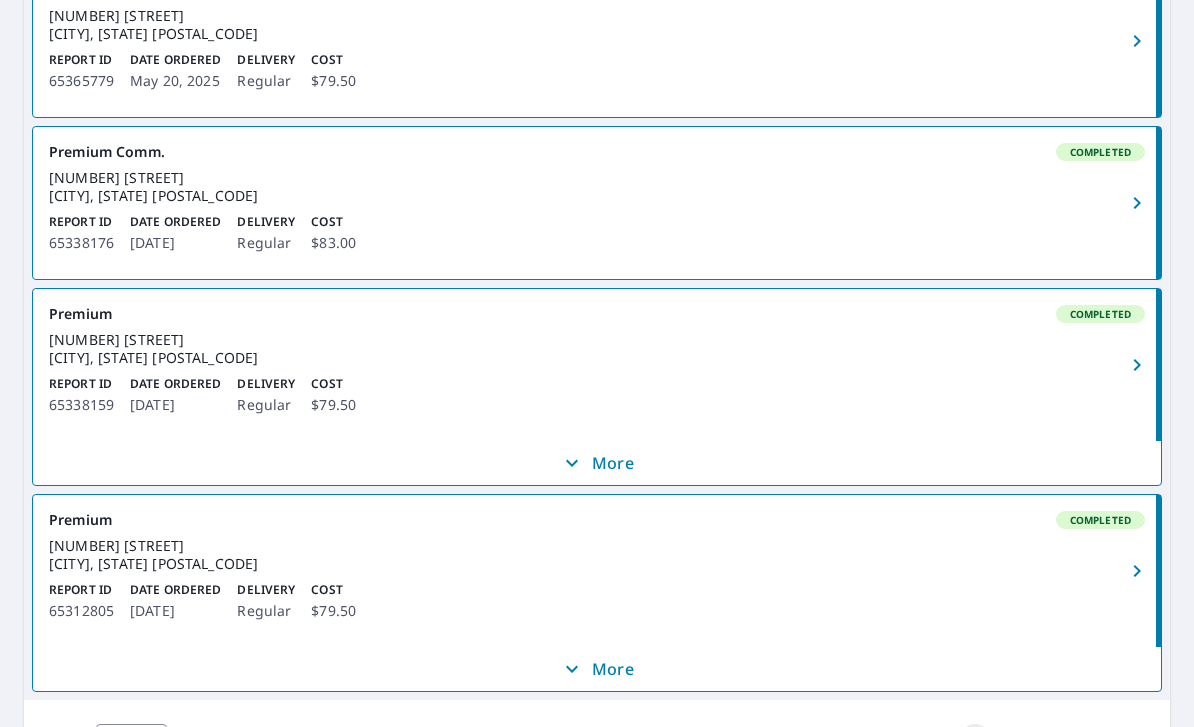 scroll, scrollTop: 1639, scrollLeft: 0, axis: vertical 